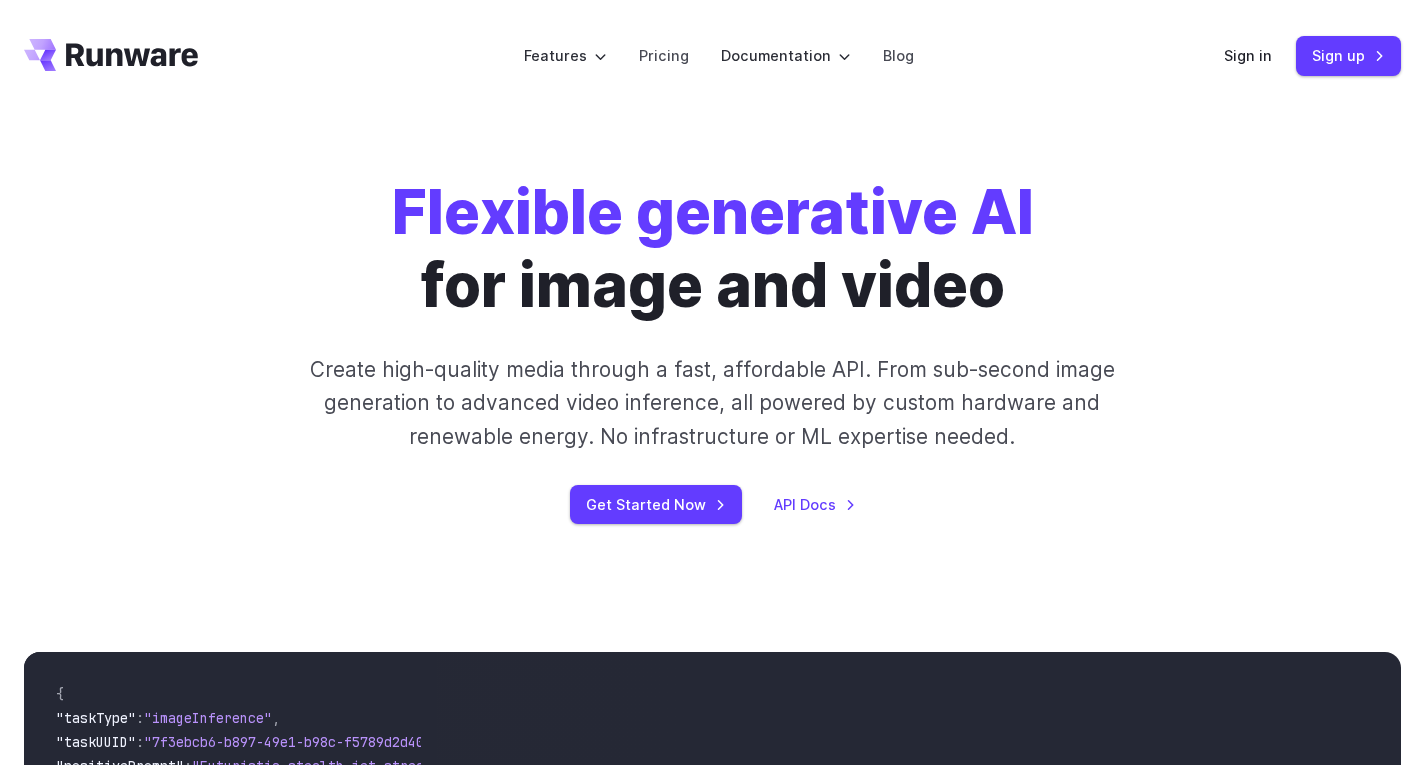 scroll, scrollTop: 0, scrollLeft: 0, axis: both 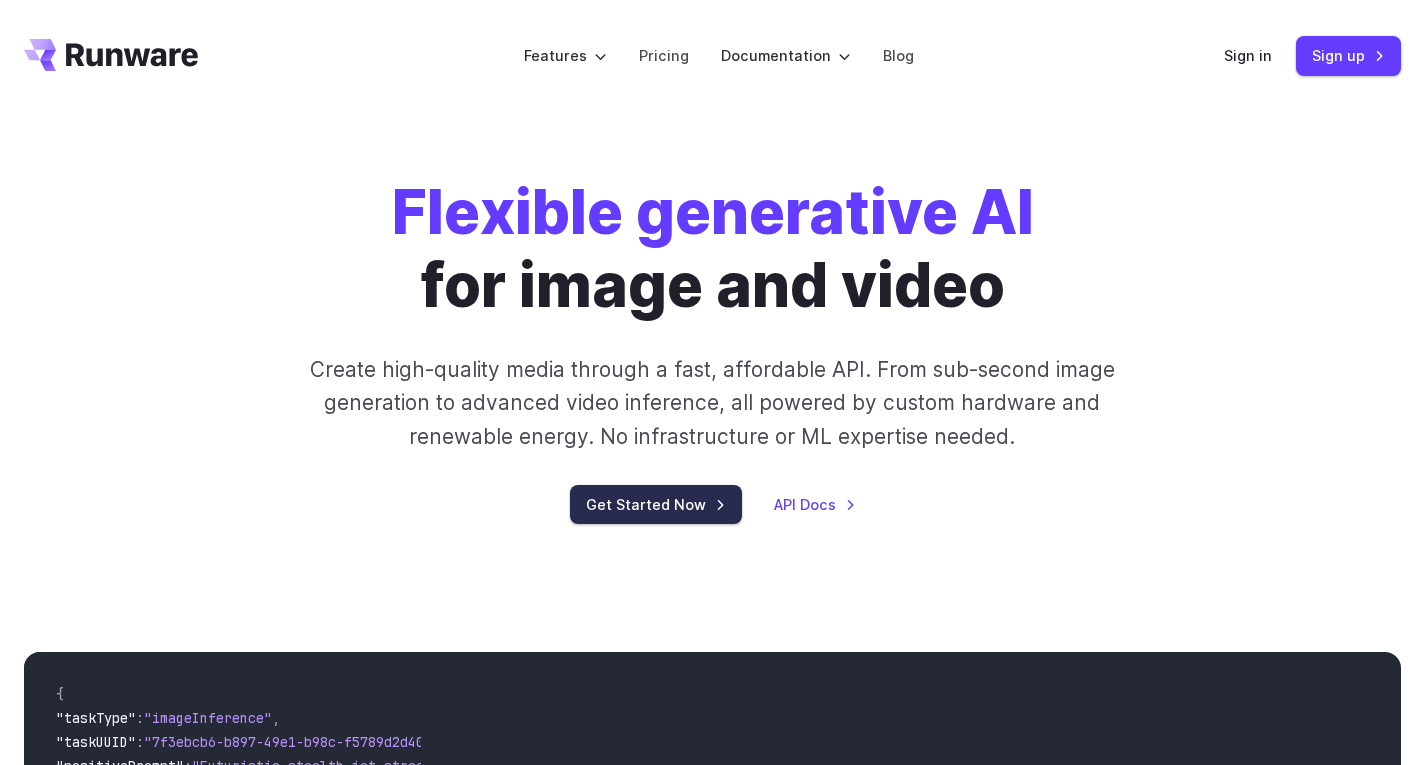 click on "Get Started Now" at bounding box center (656, 504) 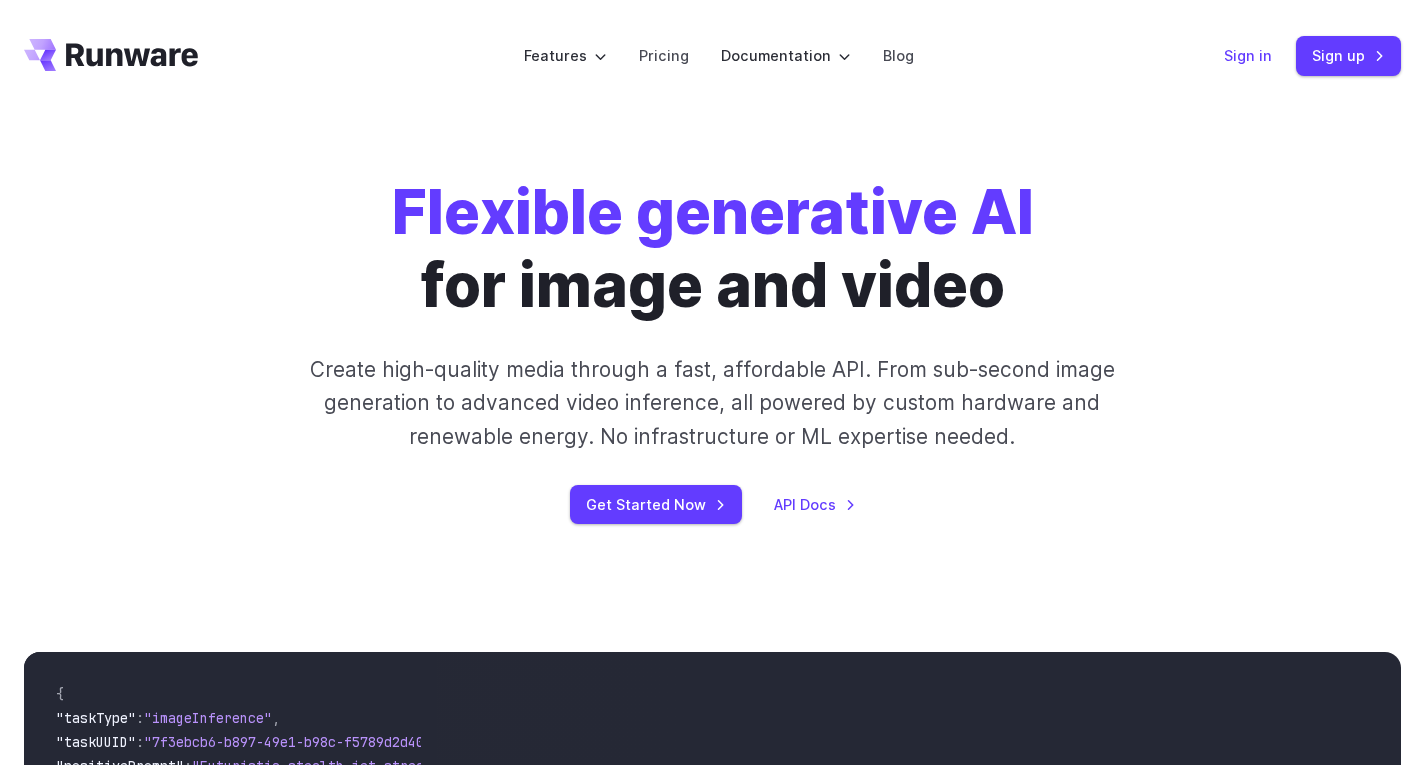 click on "Sign in" at bounding box center (1248, 55) 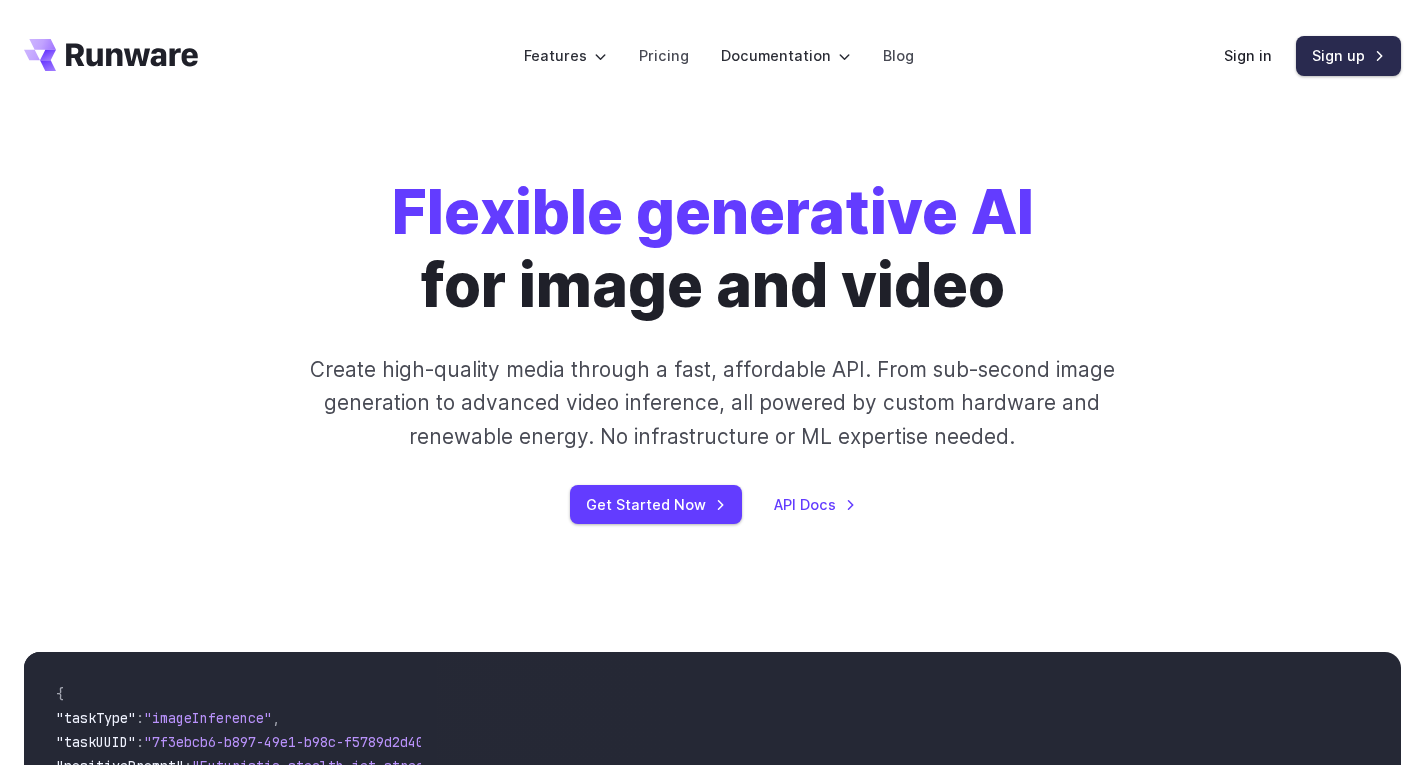 click on "Sign up" at bounding box center (1348, 55) 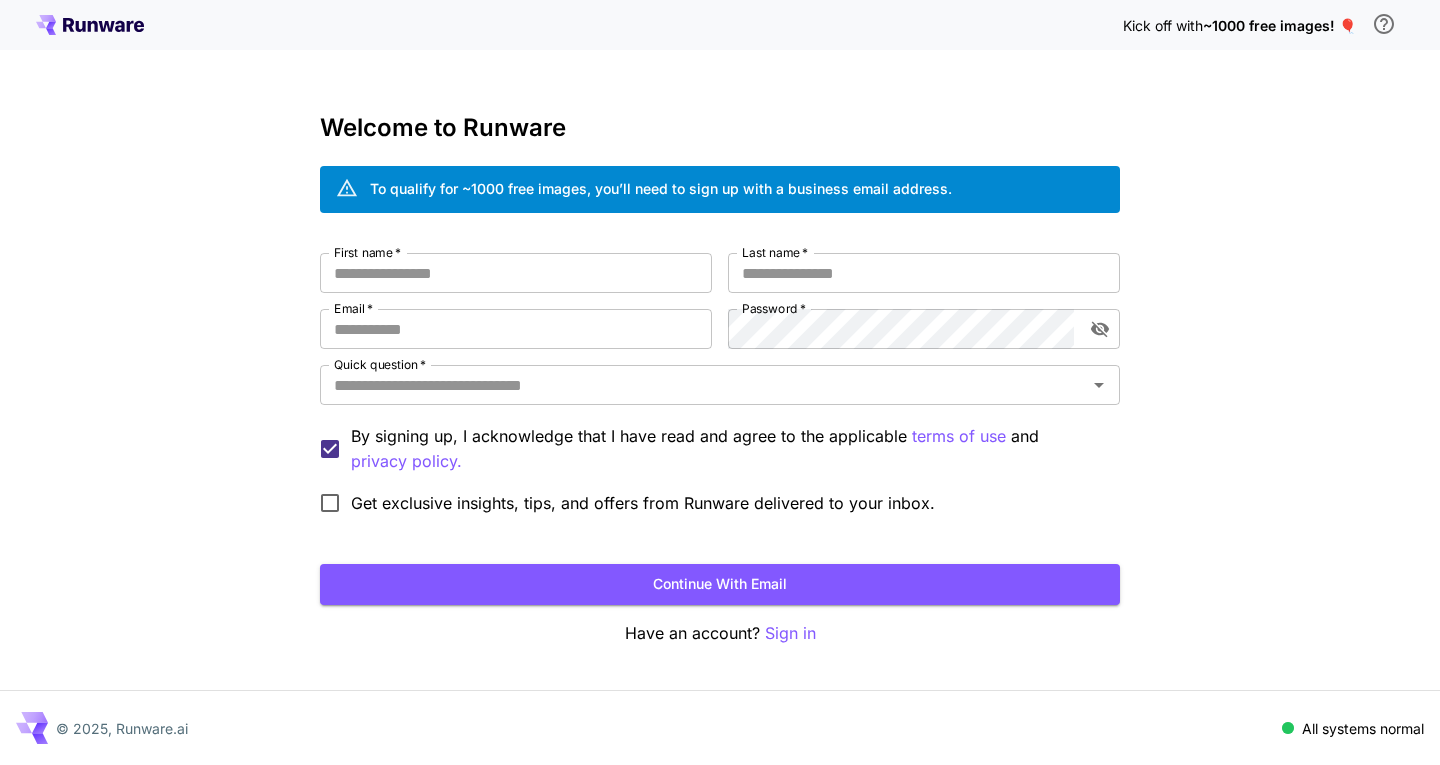 scroll, scrollTop: 0, scrollLeft: 0, axis: both 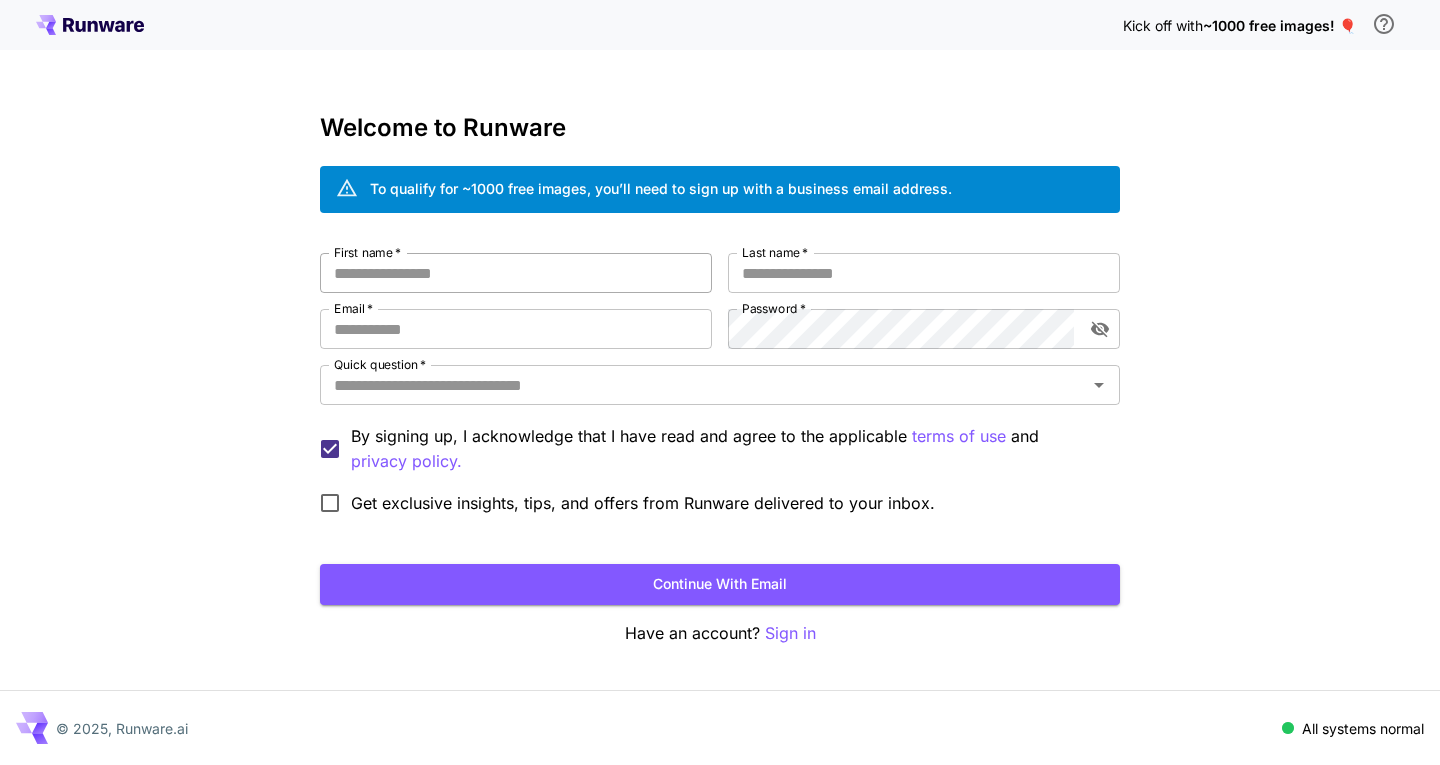 click on "First name   *" at bounding box center [516, 273] 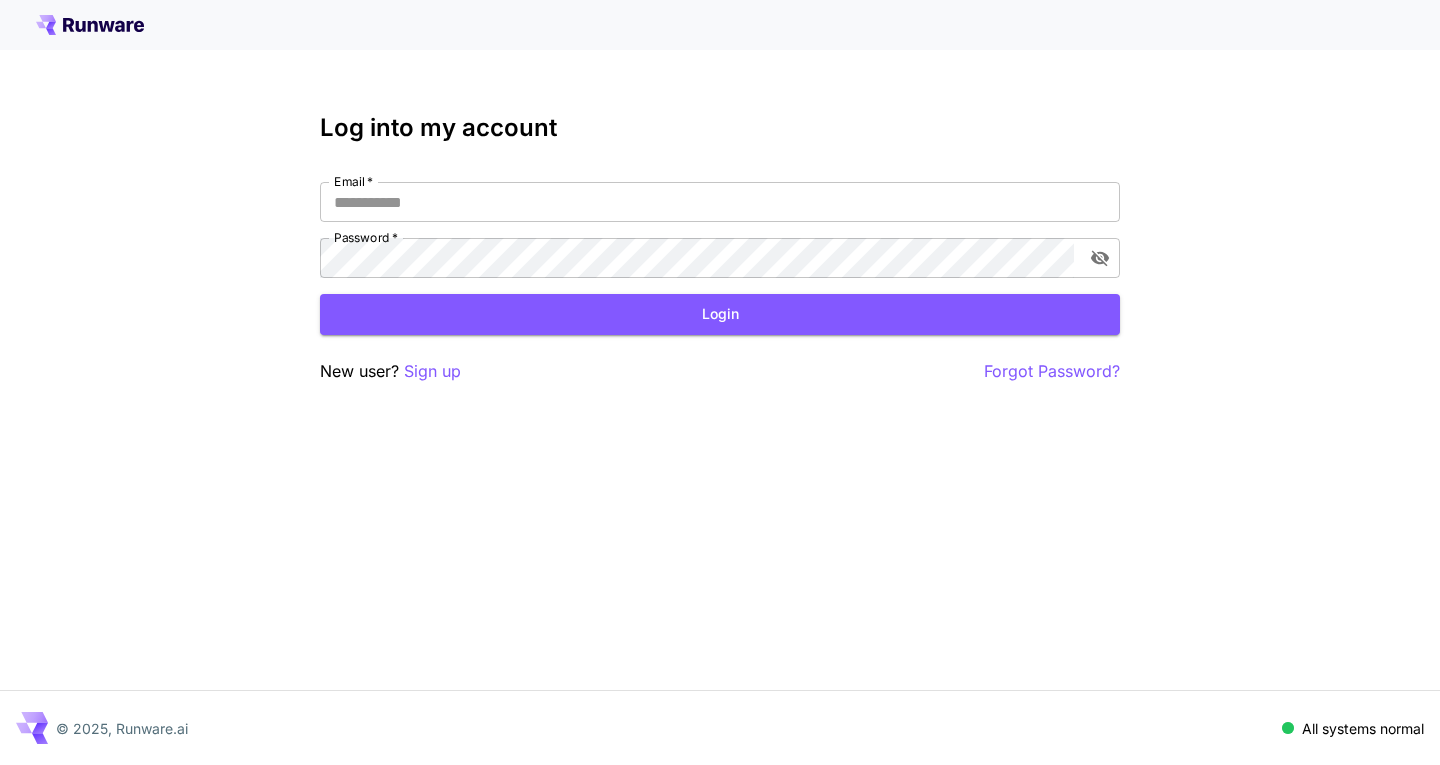 scroll, scrollTop: 0, scrollLeft: 0, axis: both 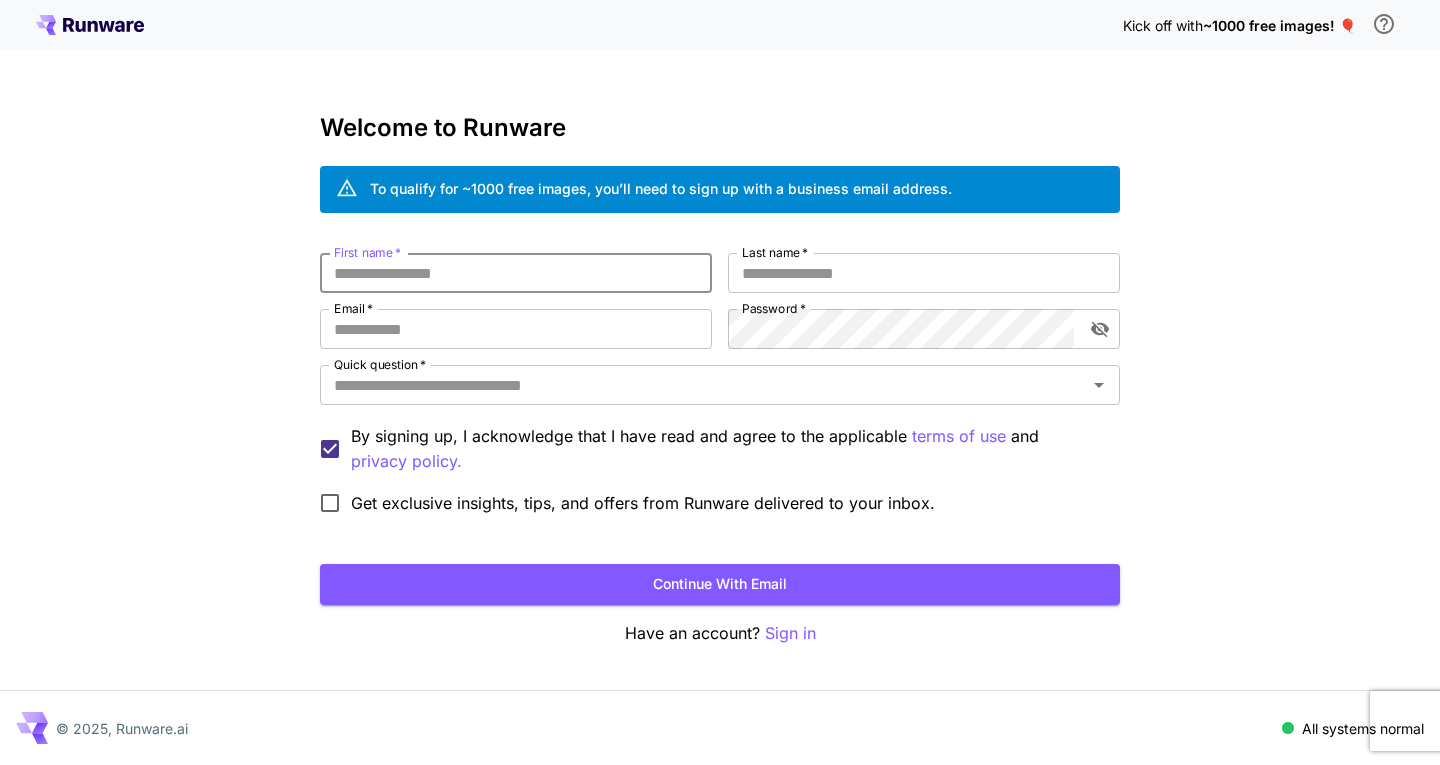 click on "First name   *" at bounding box center (516, 273) 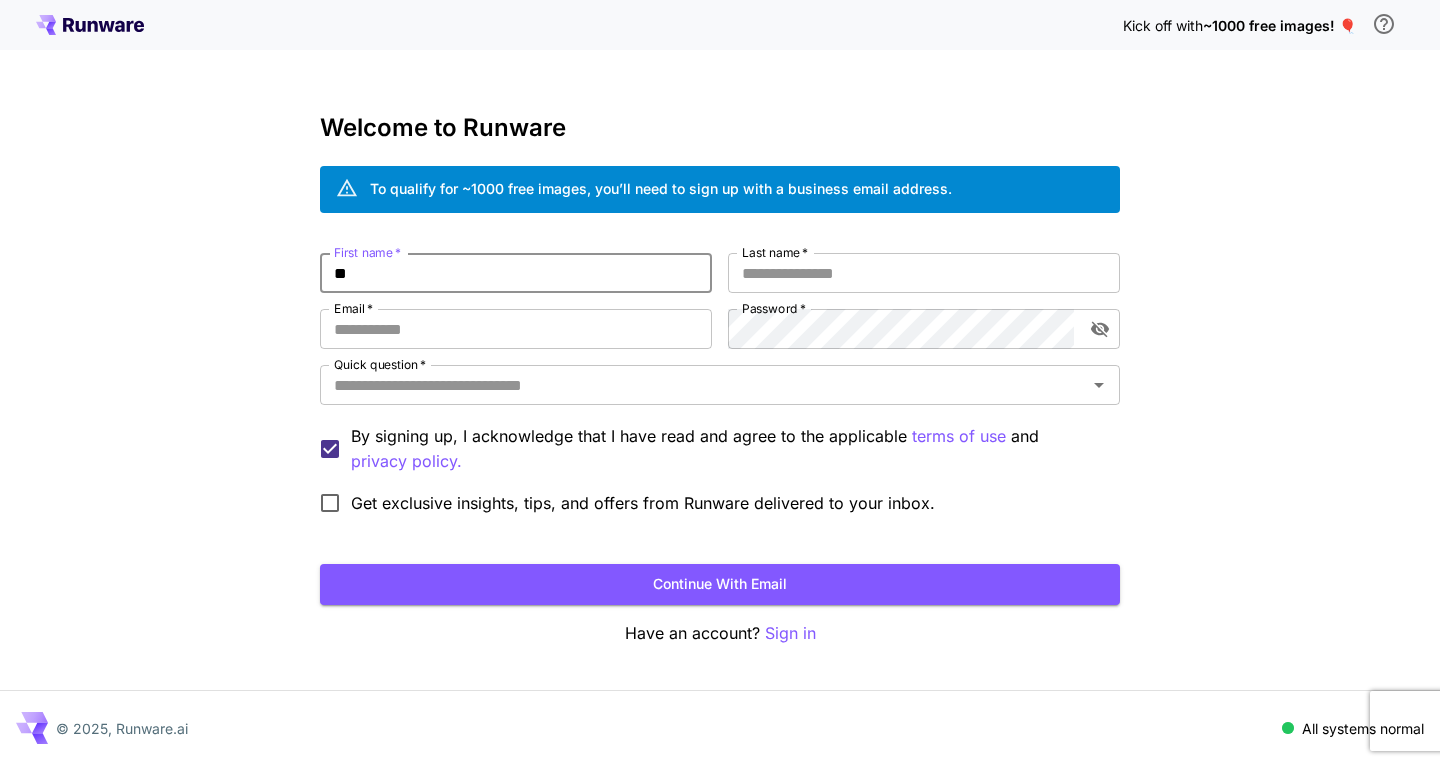 type on "*" 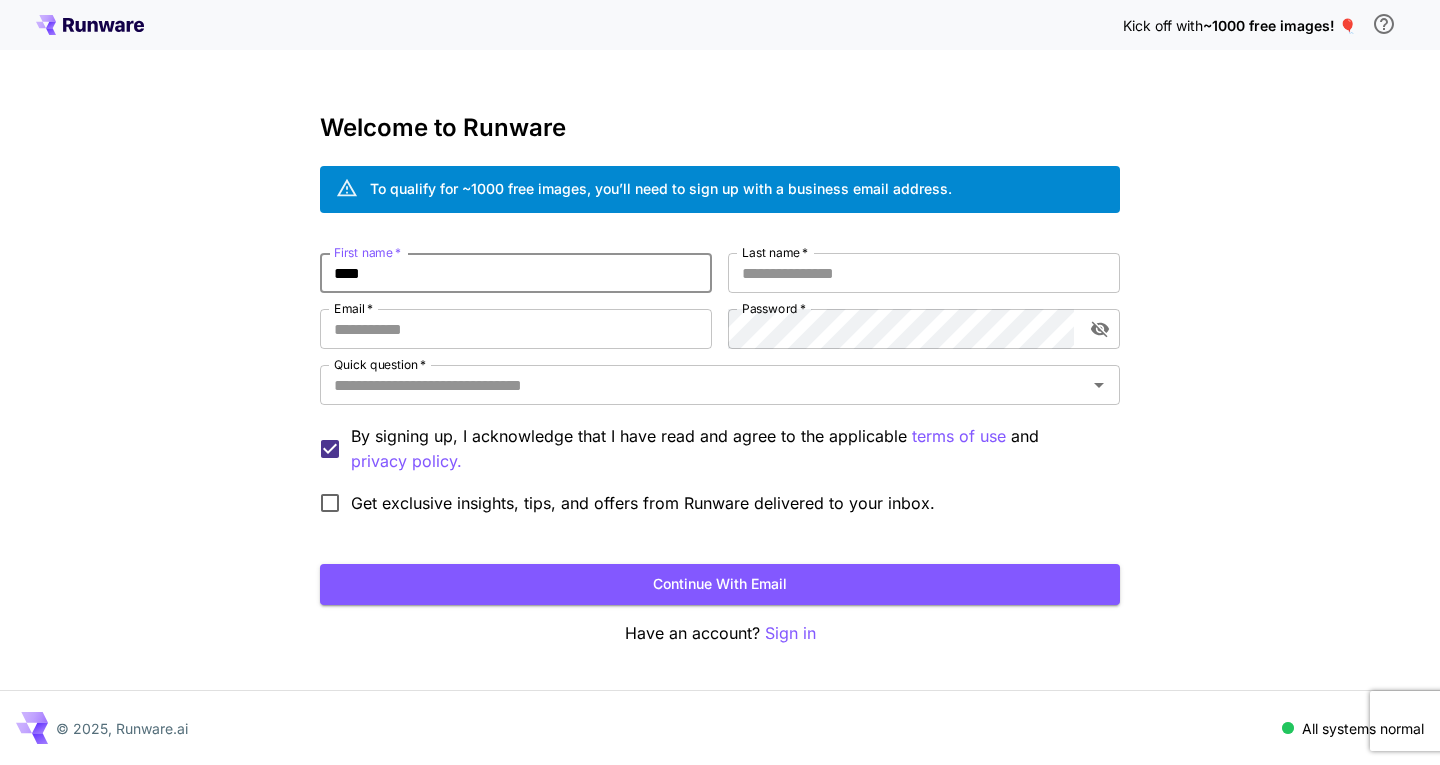 type on "****" 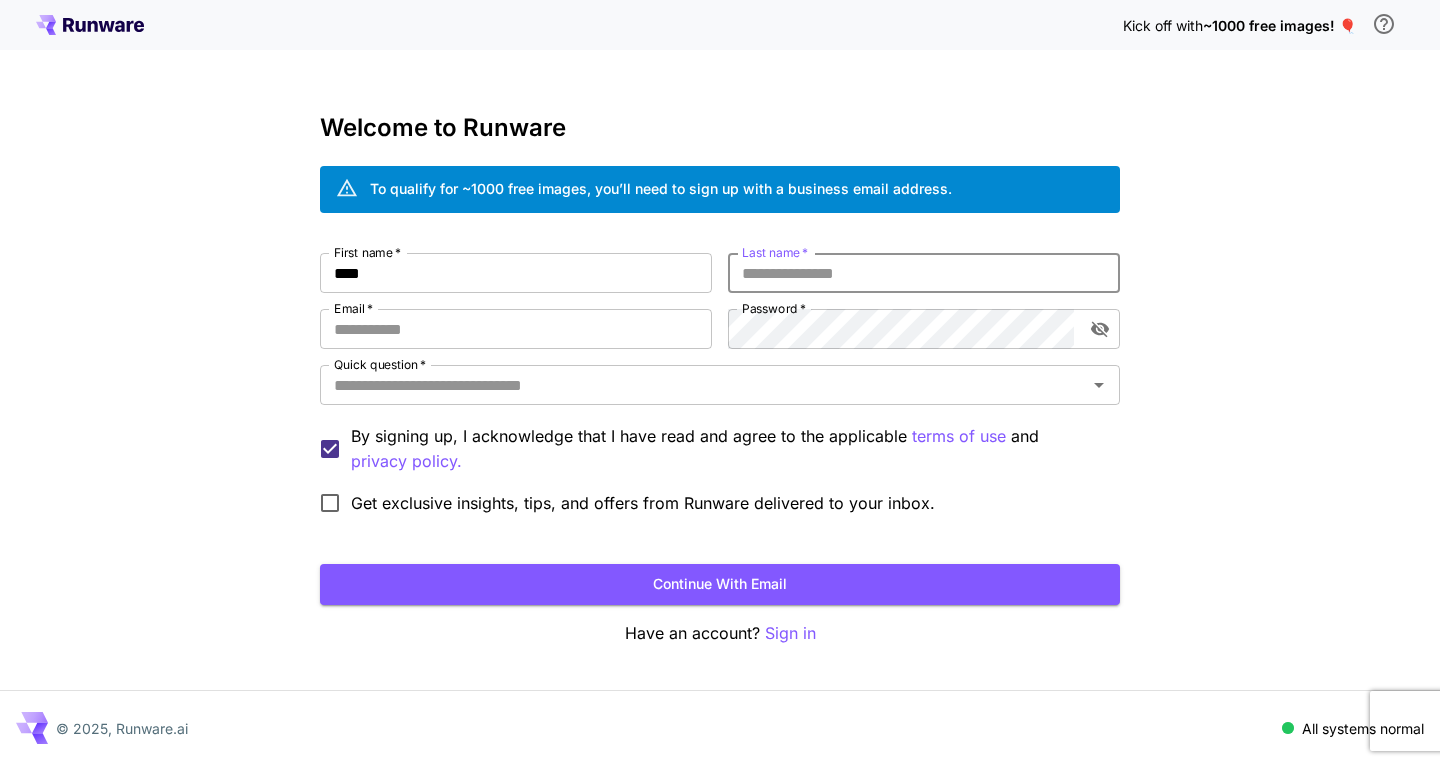 click on "Last name   *" at bounding box center (924, 273) 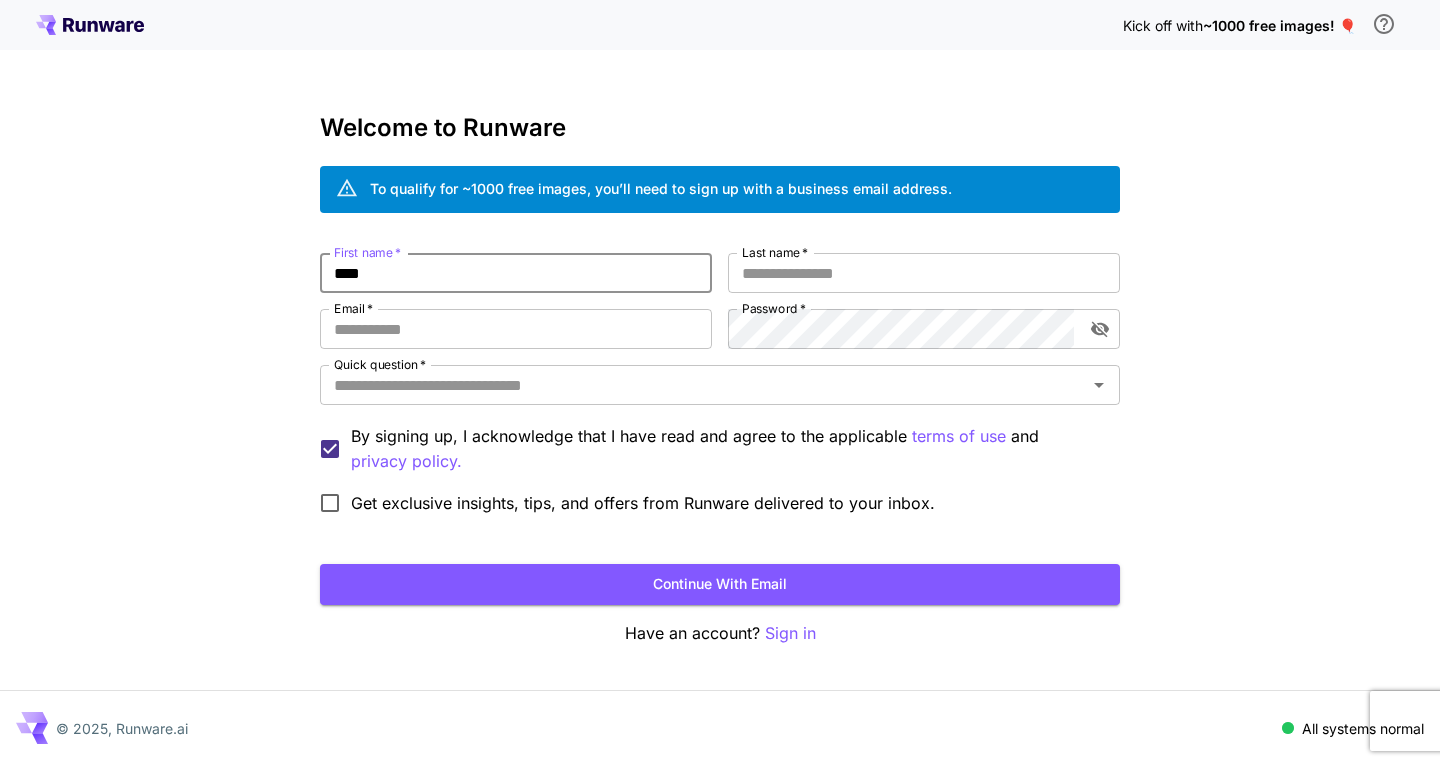 click on "****" at bounding box center [516, 273] 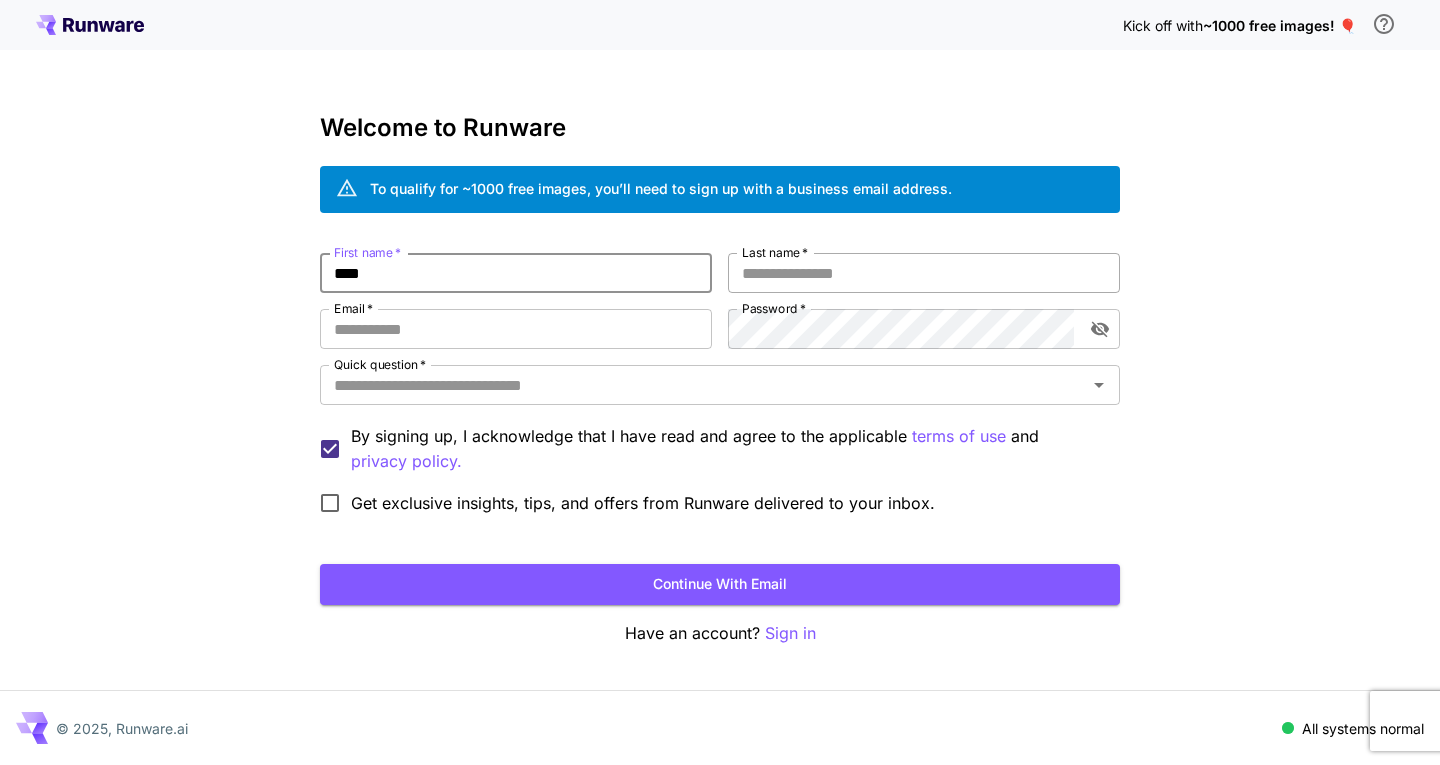 click on "Last name   *" at bounding box center [924, 273] 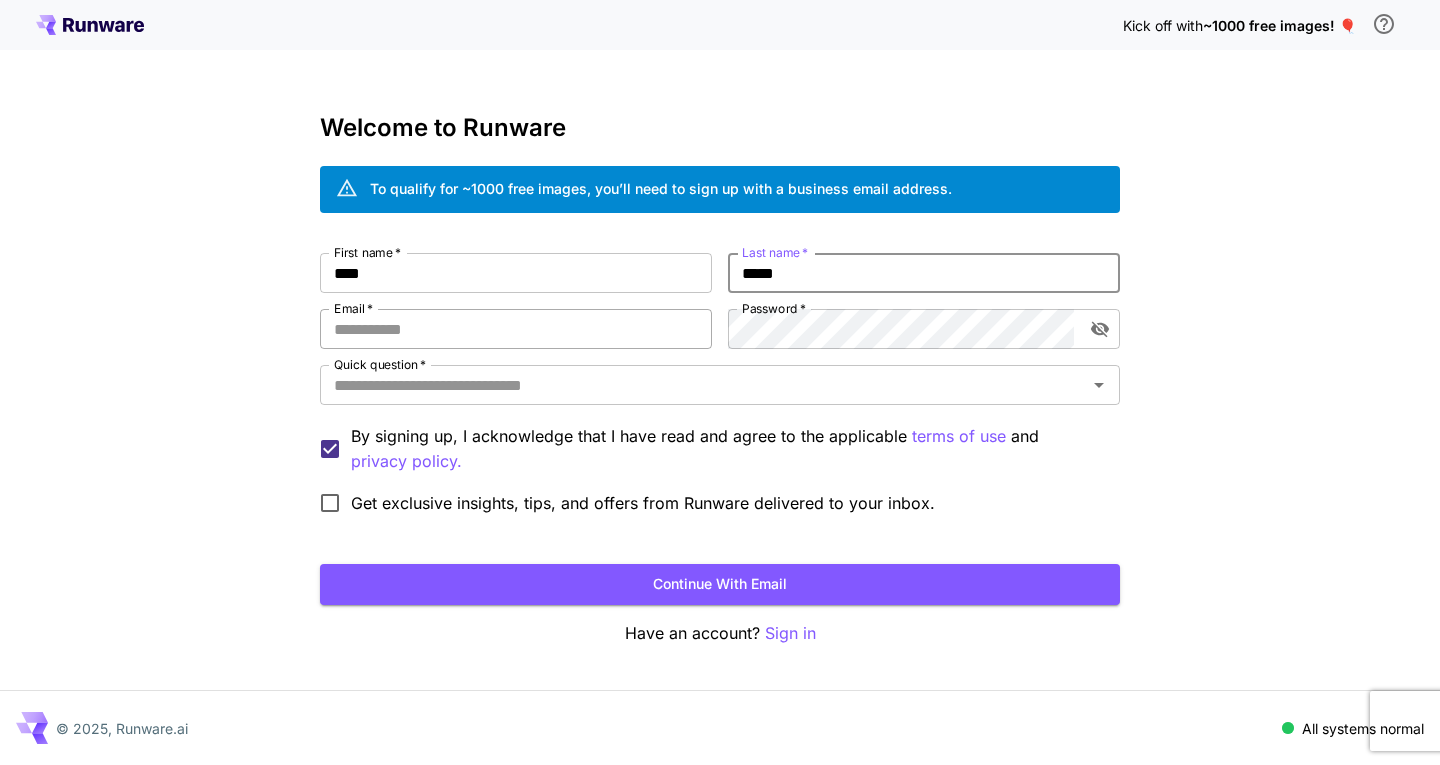 type on "*****" 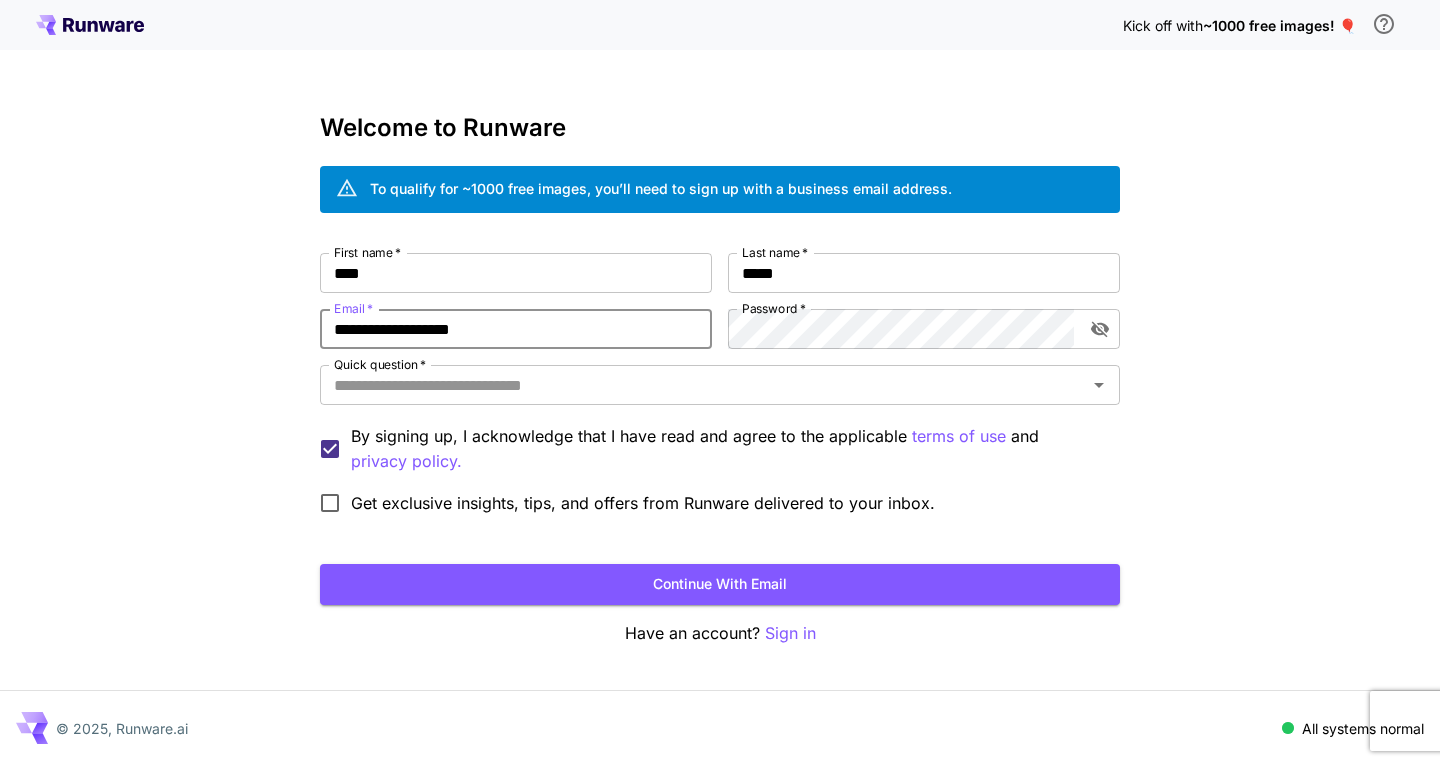 type on "**********" 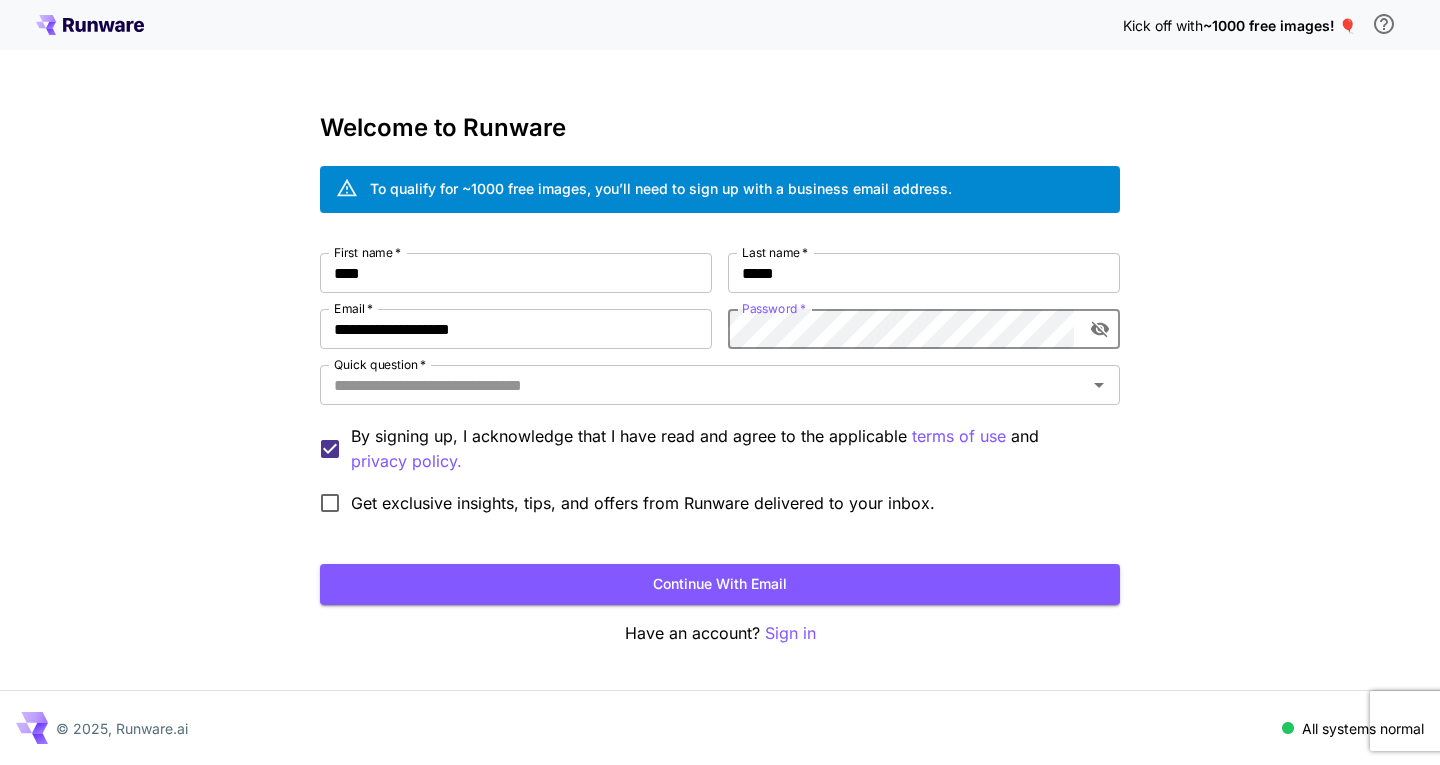 click at bounding box center [1100, 329] 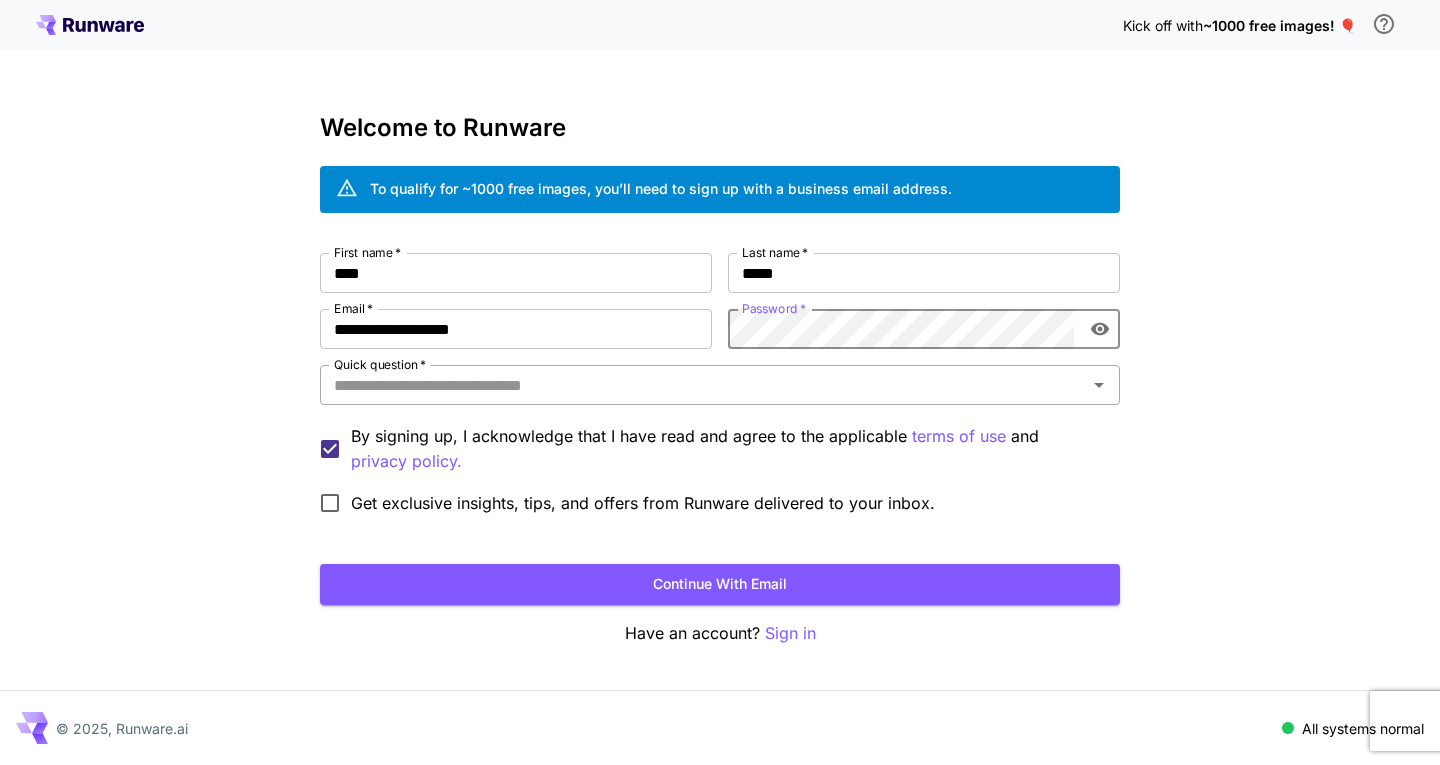 click on "Quick question   *" at bounding box center [720, 385] 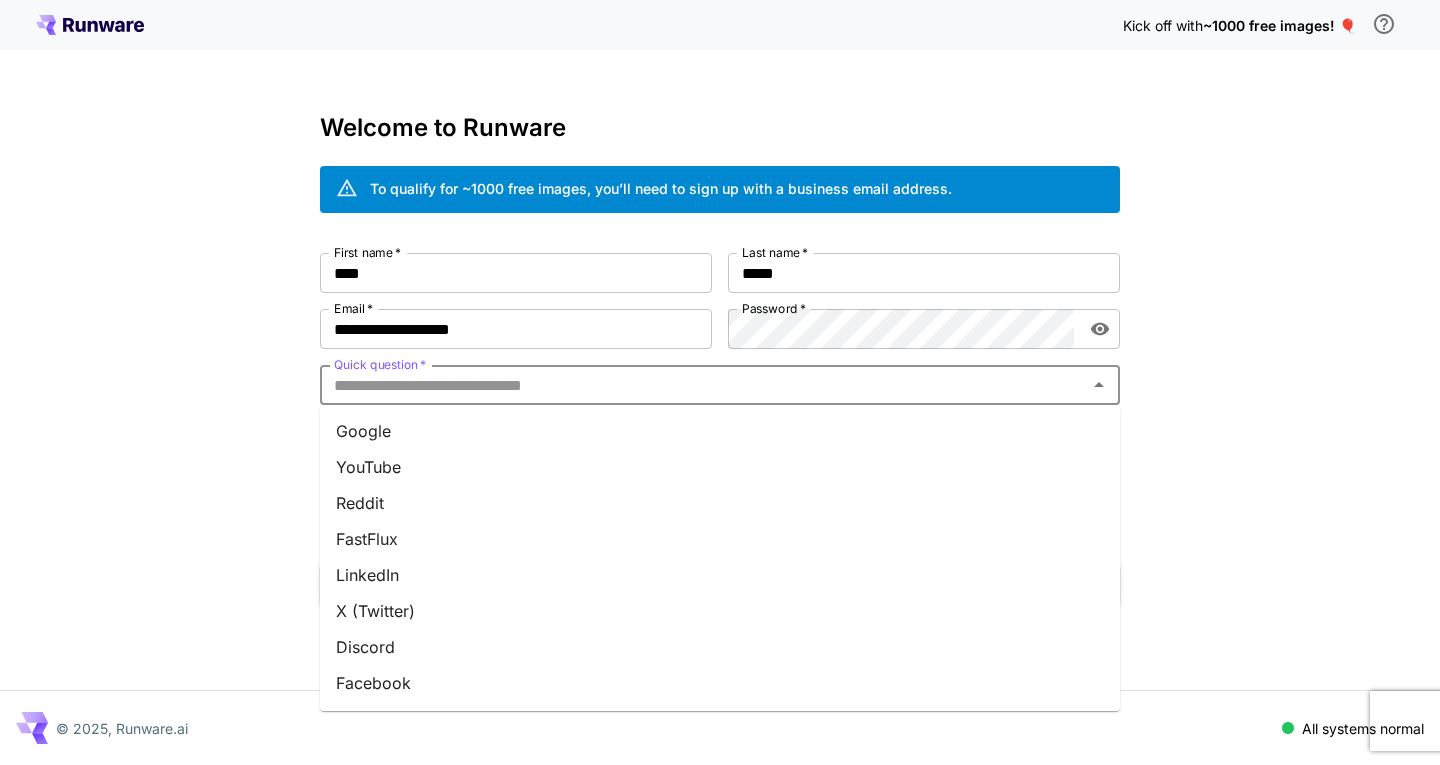 click on "Google" at bounding box center (720, 431) 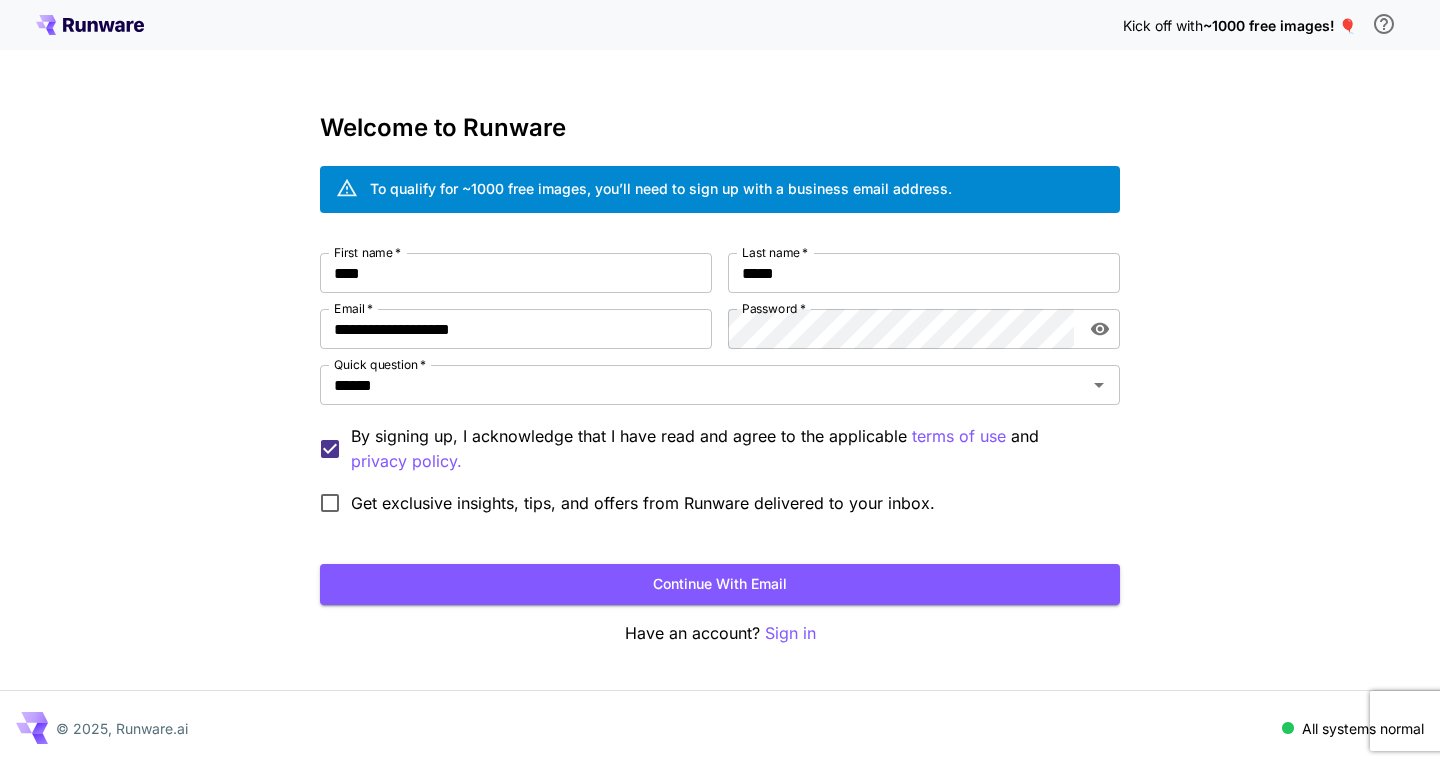 click on "**********" at bounding box center (720, 388) 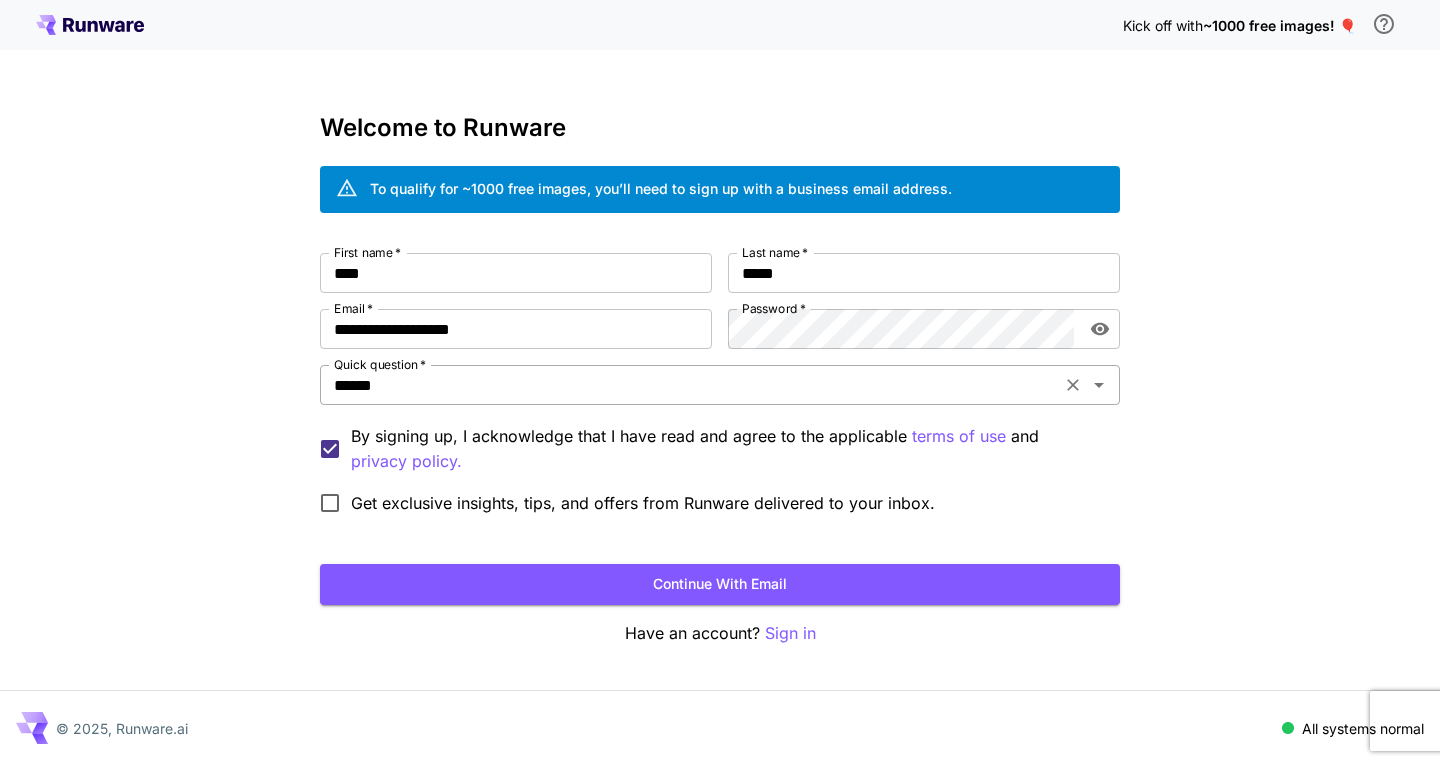 click on "******" at bounding box center (690, 385) 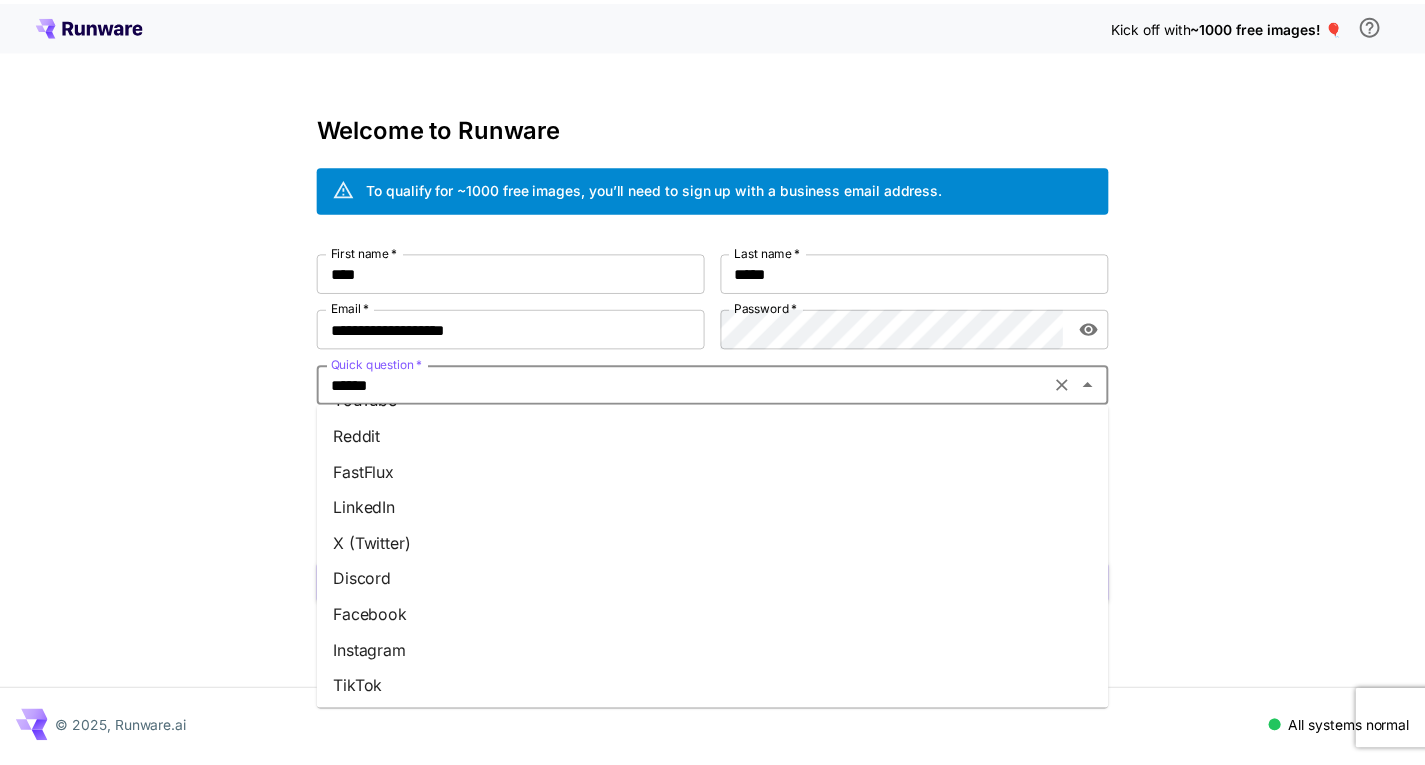 scroll, scrollTop: 0, scrollLeft: 0, axis: both 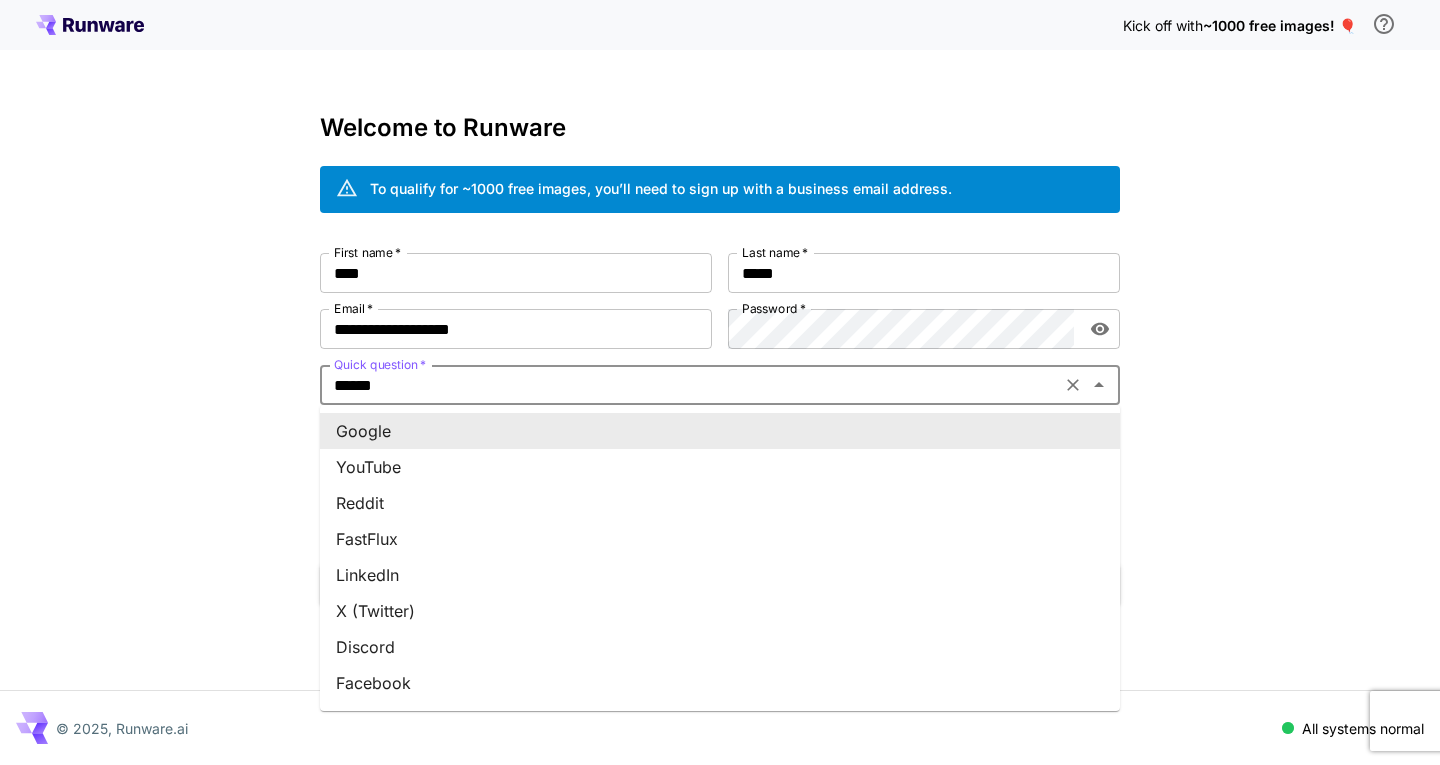 click on "Google" at bounding box center [720, 431] 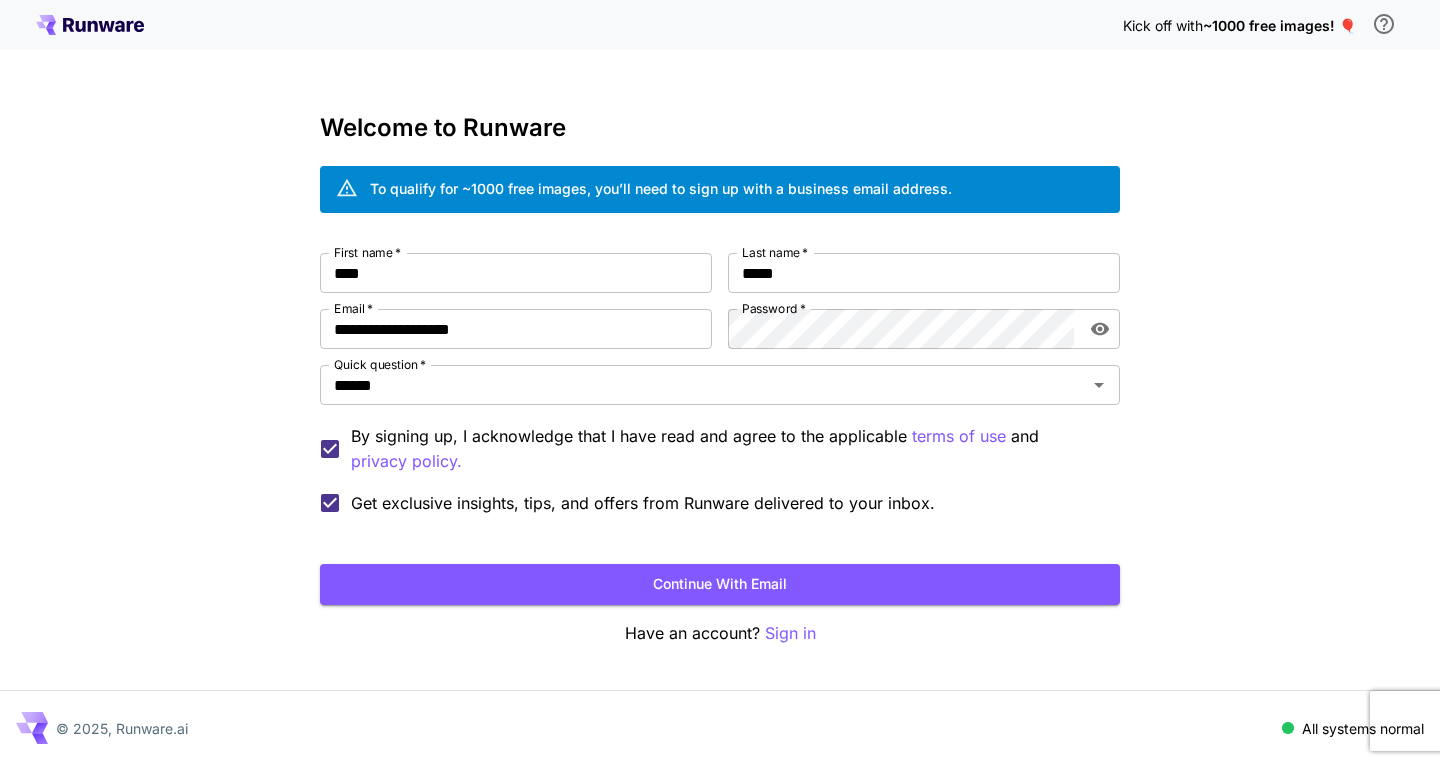 click on "Get exclusive insights, tips, and offers from Runware delivered to your inbox." at bounding box center [643, 503] 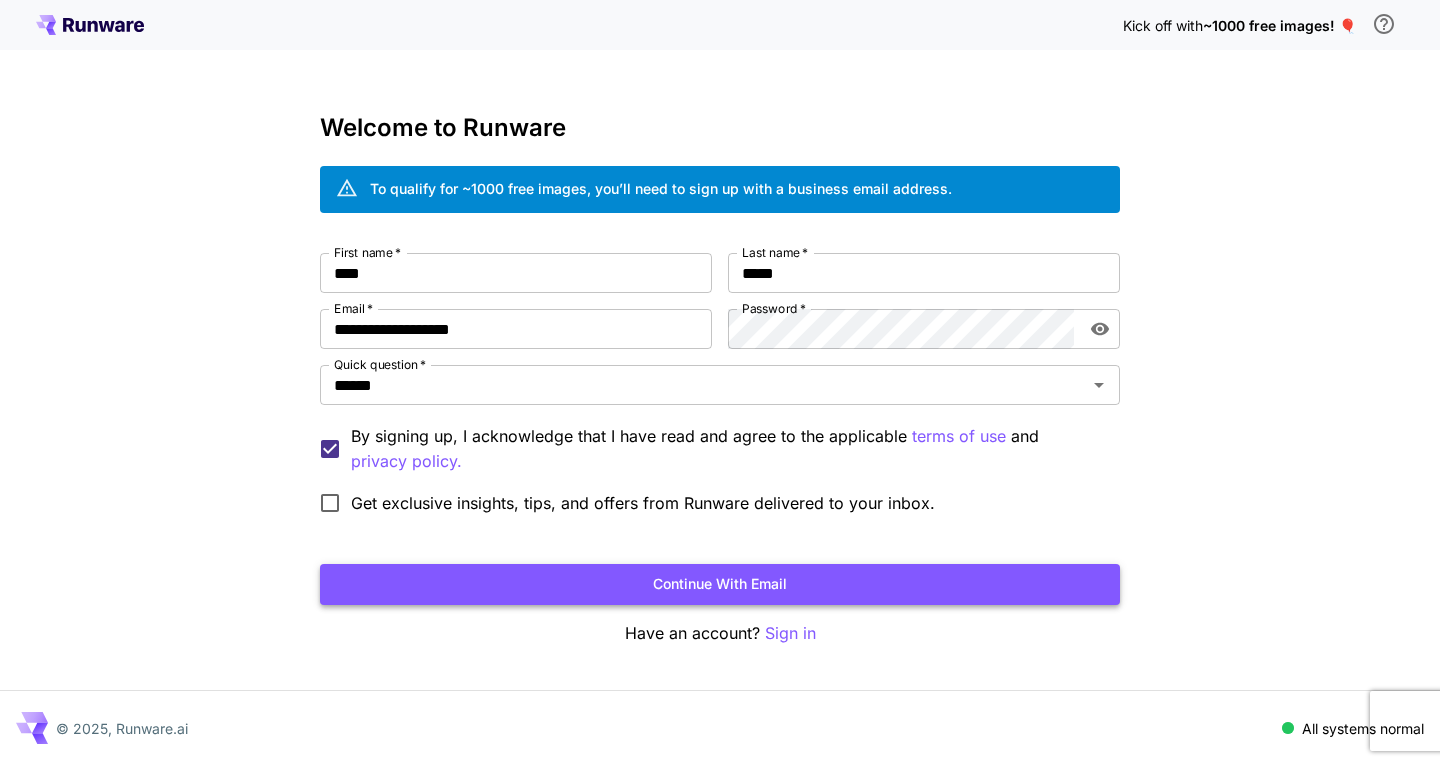 click on "Continue with email" at bounding box center (720, 584) 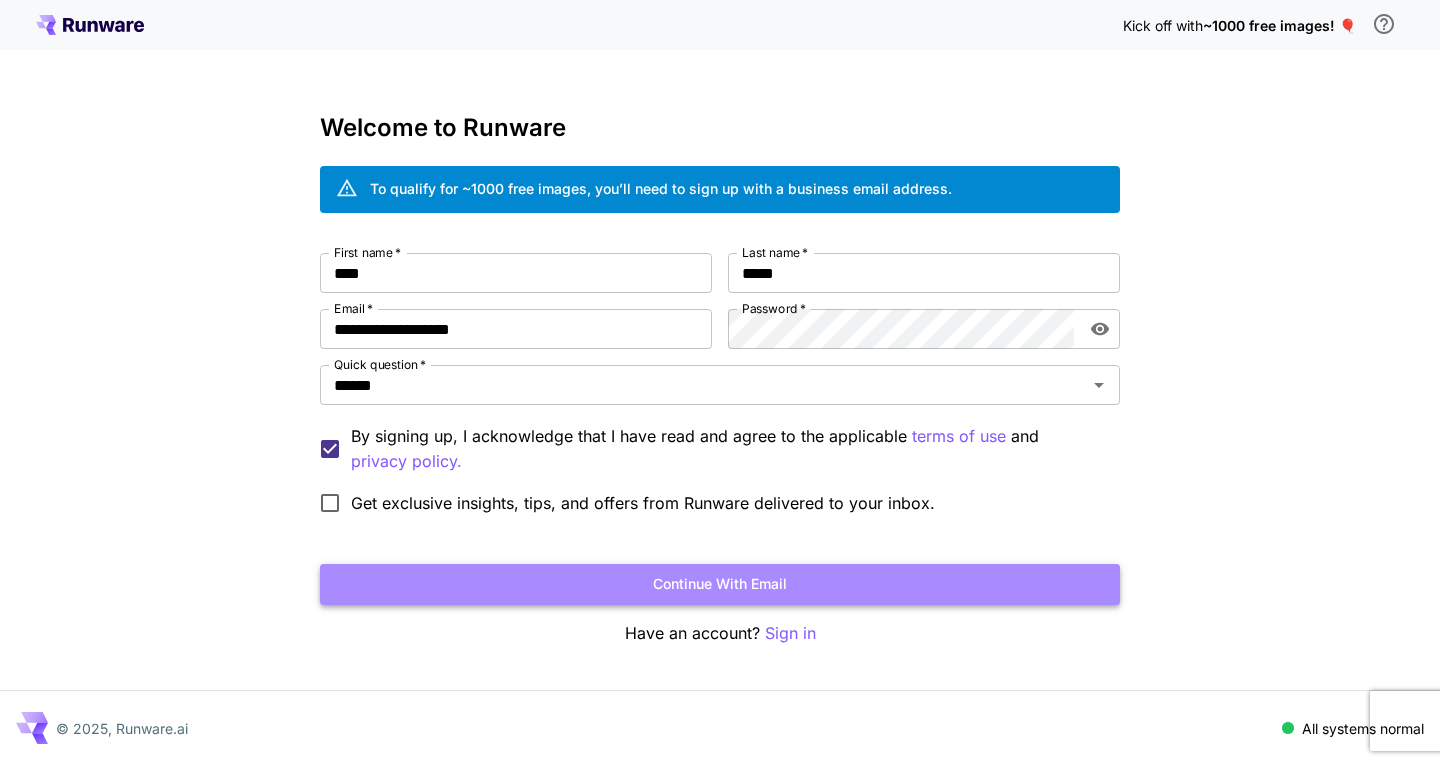 click on "Continue with email" at bounding box center (720, 584) 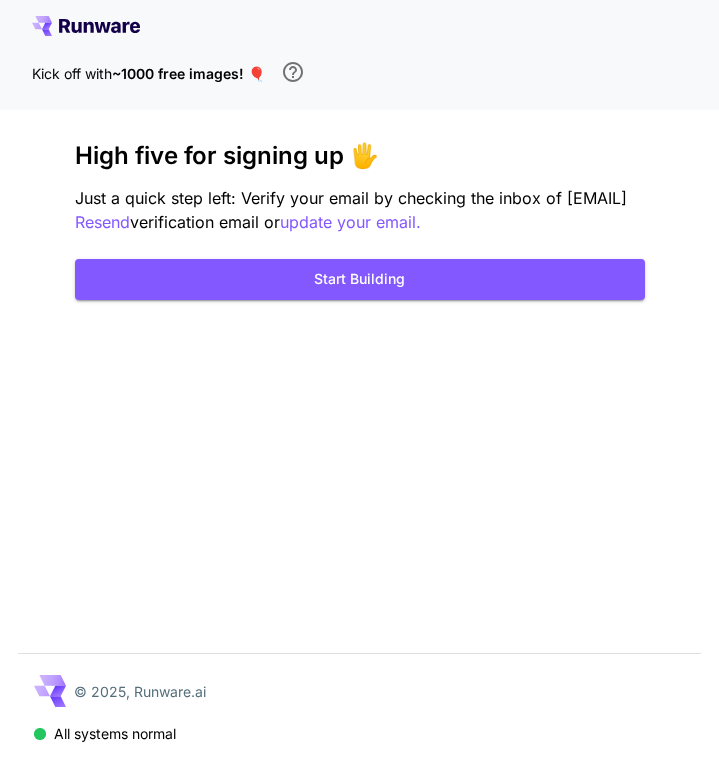 drag, startPoint x: 0, startPoint y: 175, endPoint x: -185, endPoint y: 192, distance: 185.77943 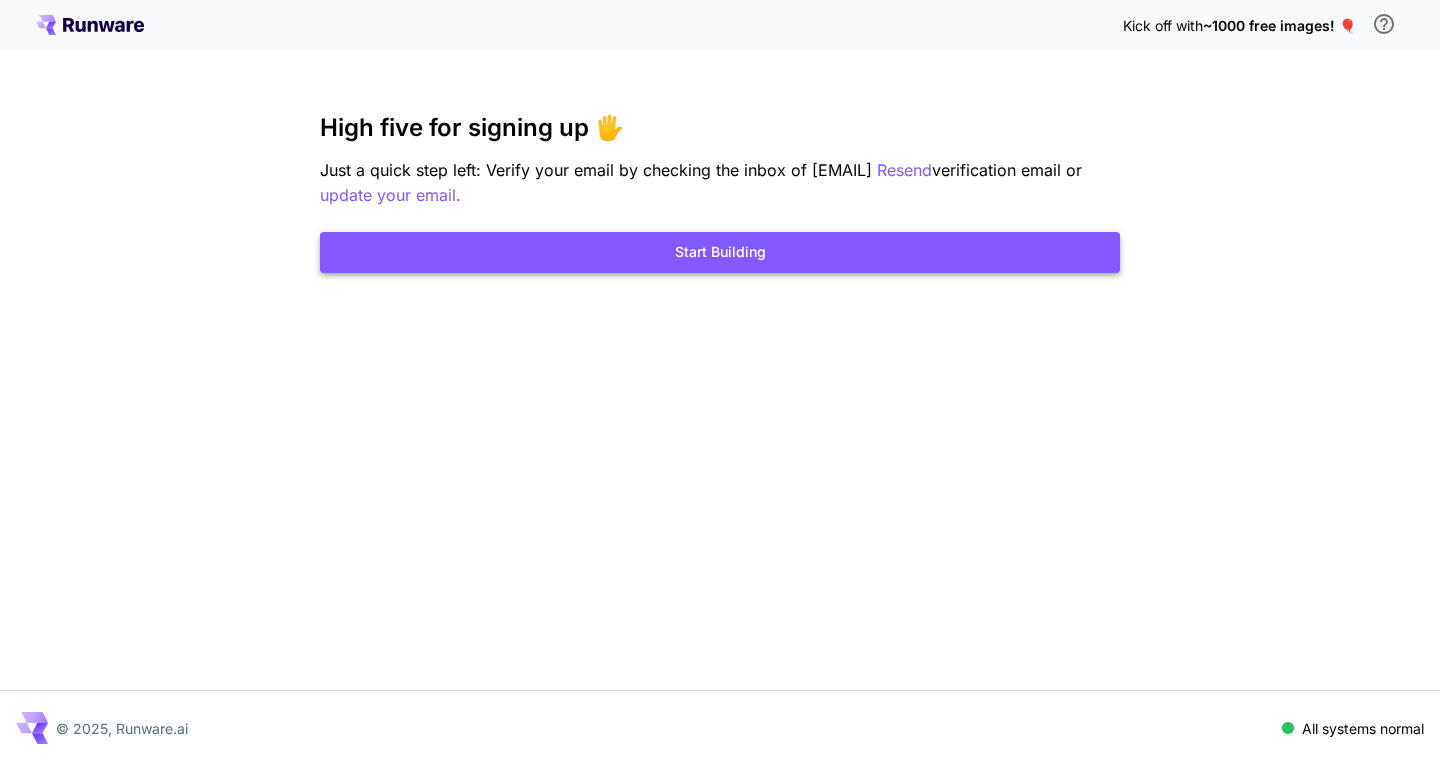 click on "Start Building" at bounding box center [720, 252] 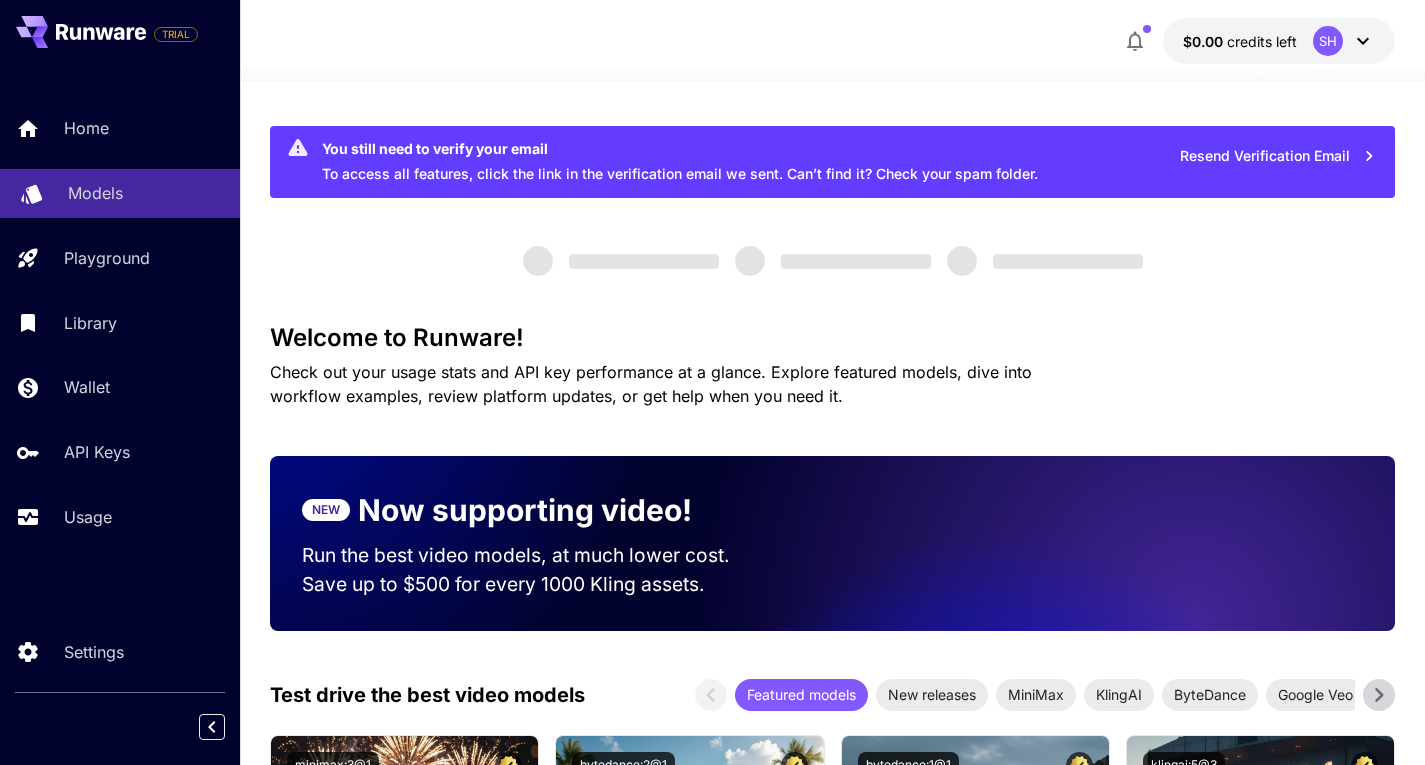 click on "Models" at bounding box center [146, 193] 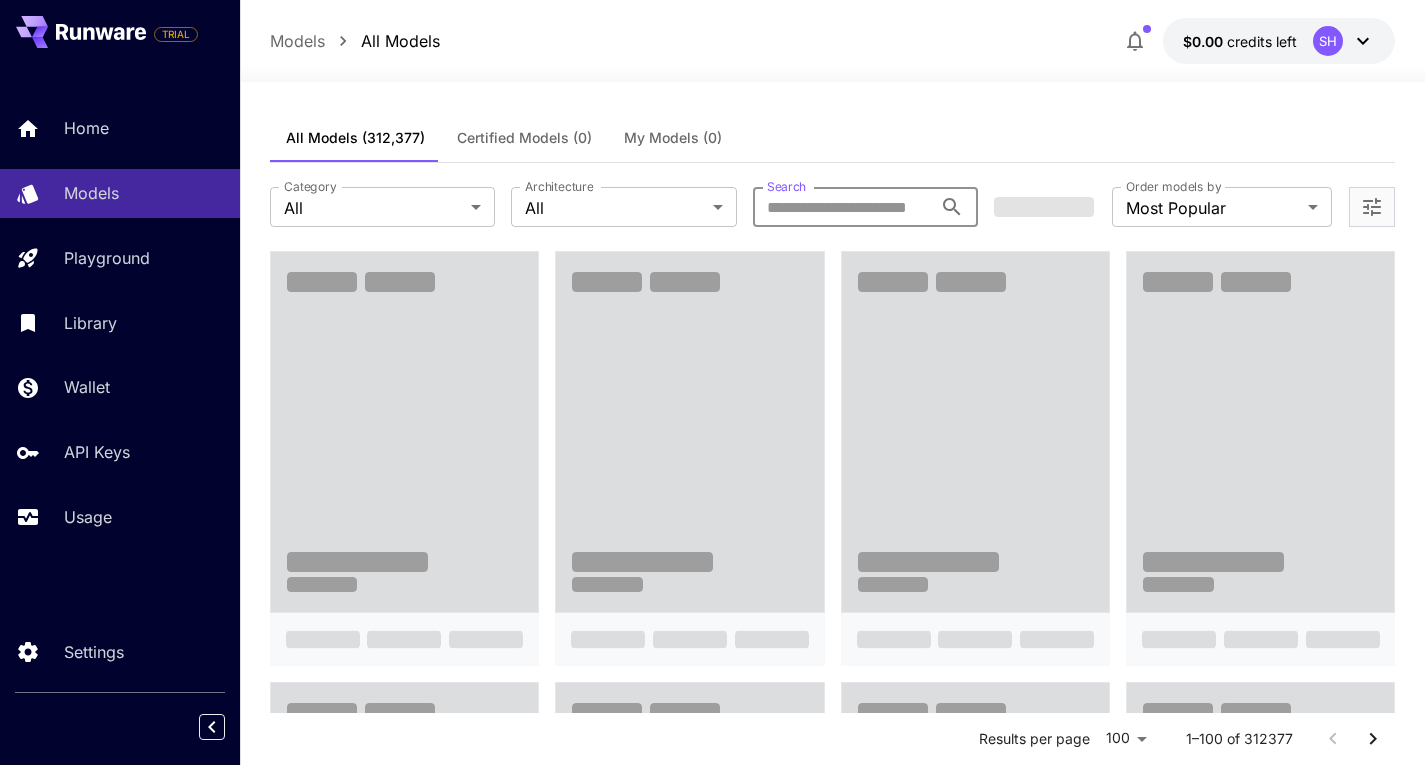 click on "Search" at bounding box center [843, 207] 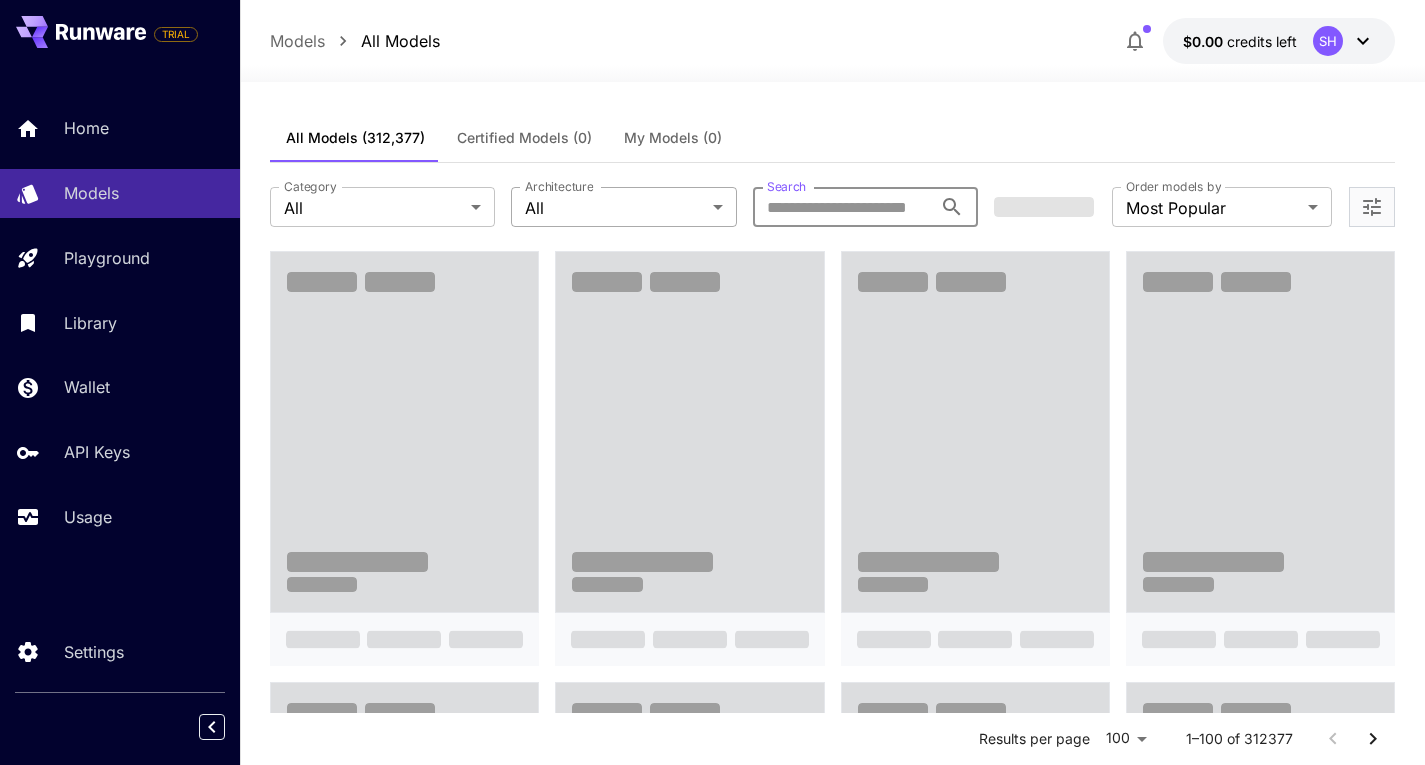click on "**********" at bounding box center [712, 1250] 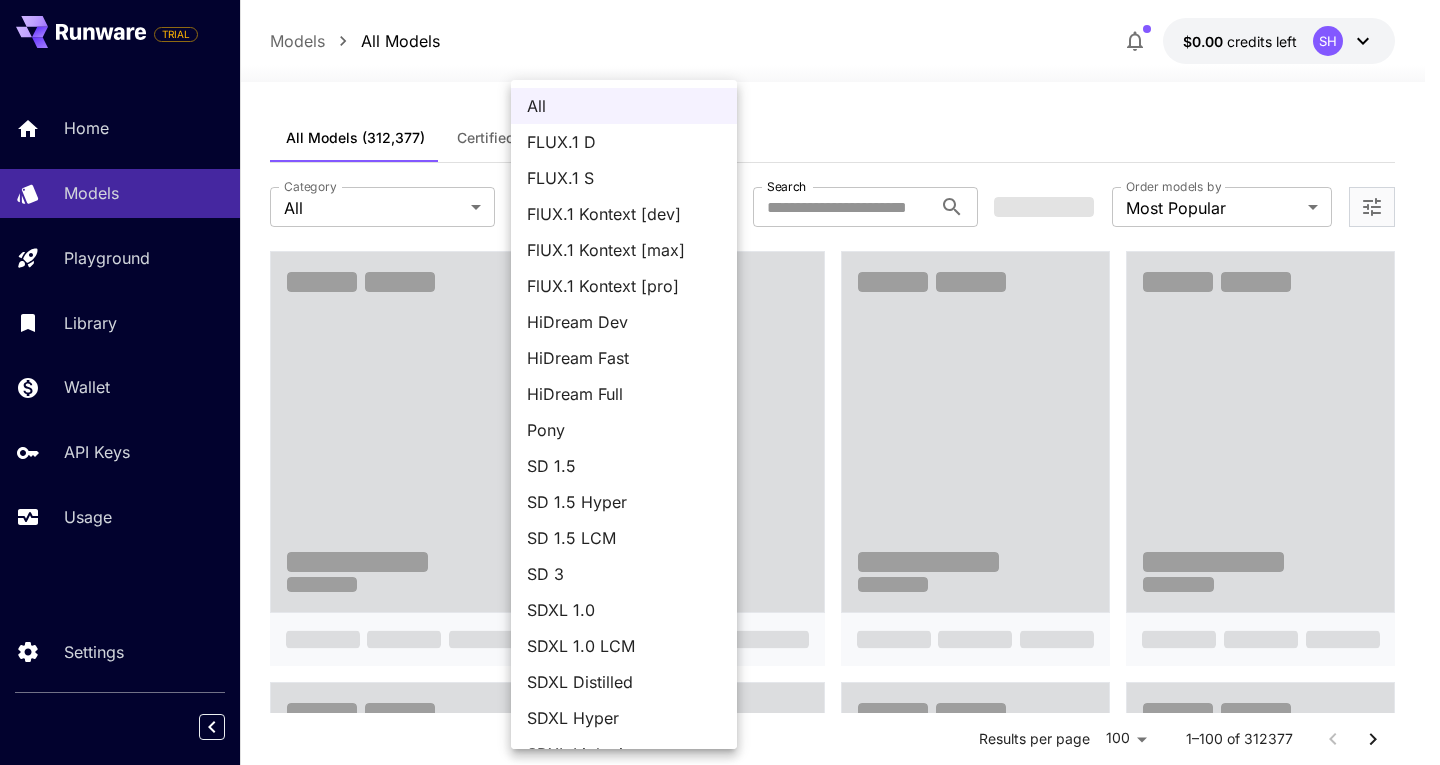 click at bounding box center [720, 382] 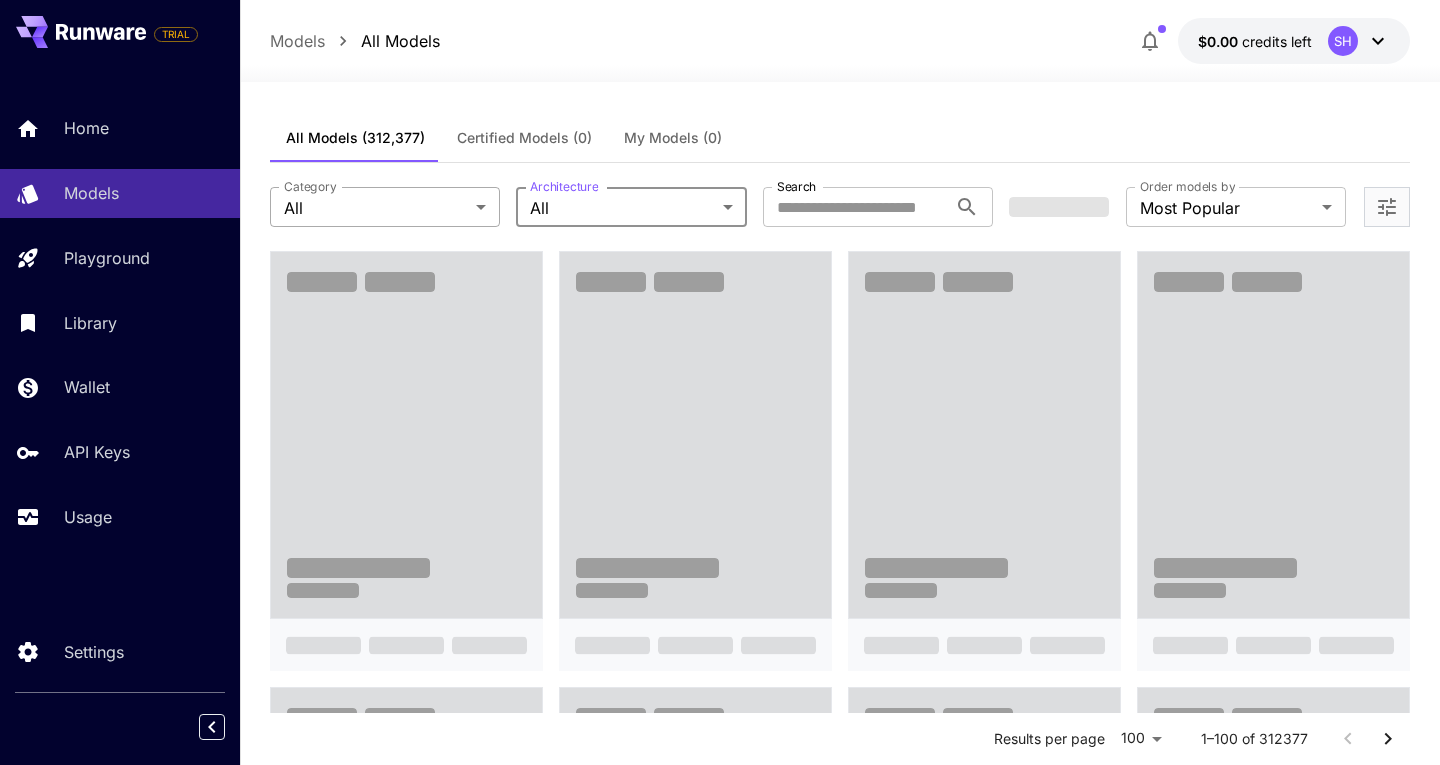 click on "**********" at bounding box center (720, 1263) 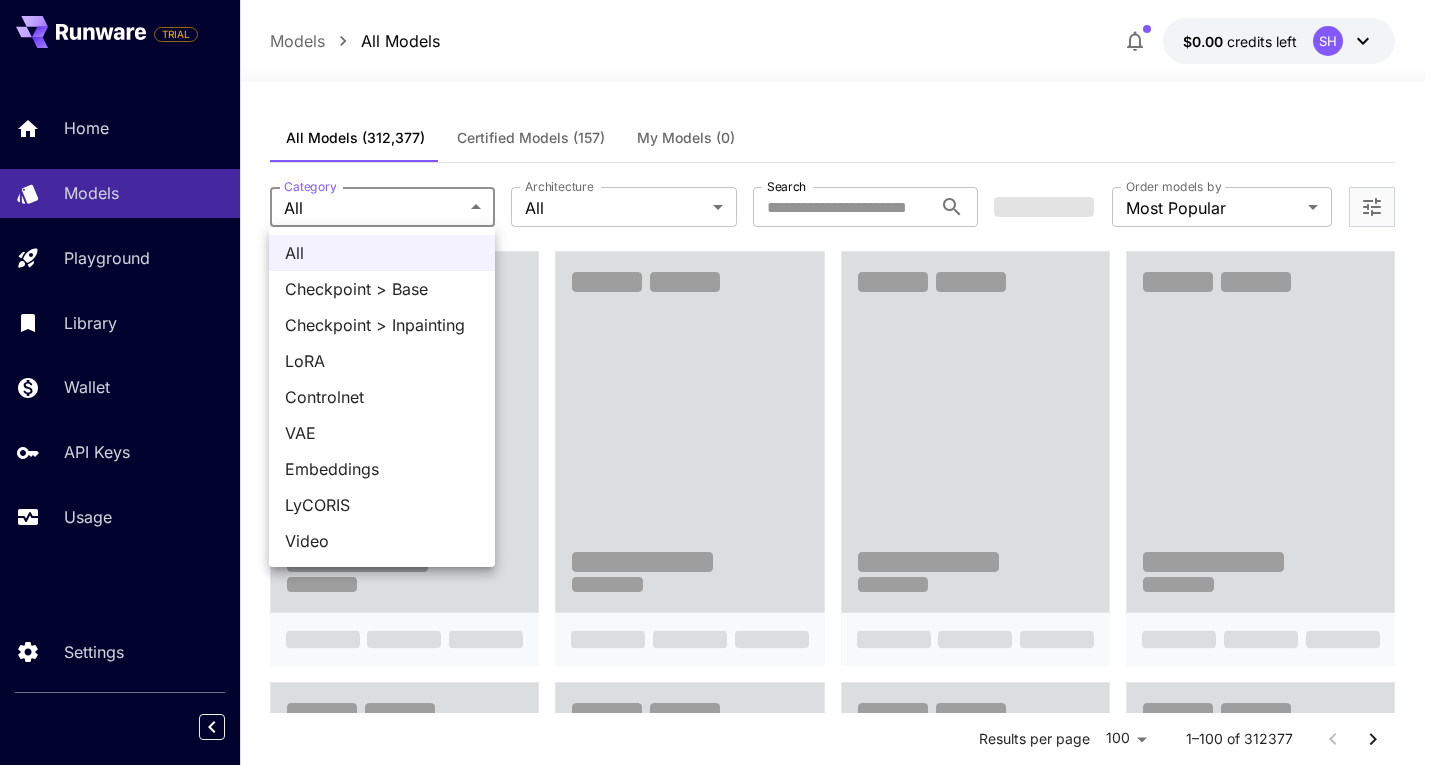 click on "Video" at bounding box center [382, 541] 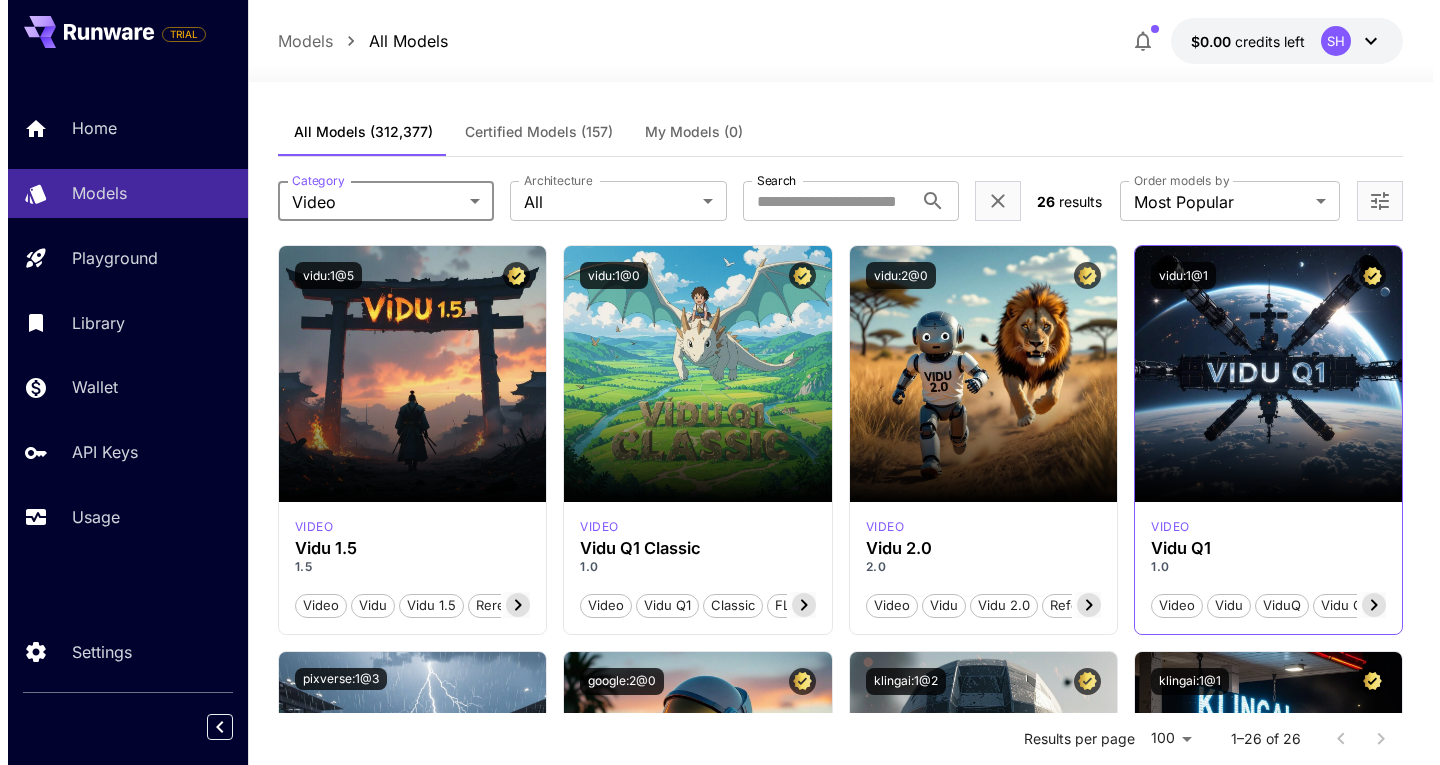 scroll, scrollTop: 0, scrollLeft: 0, axis: both 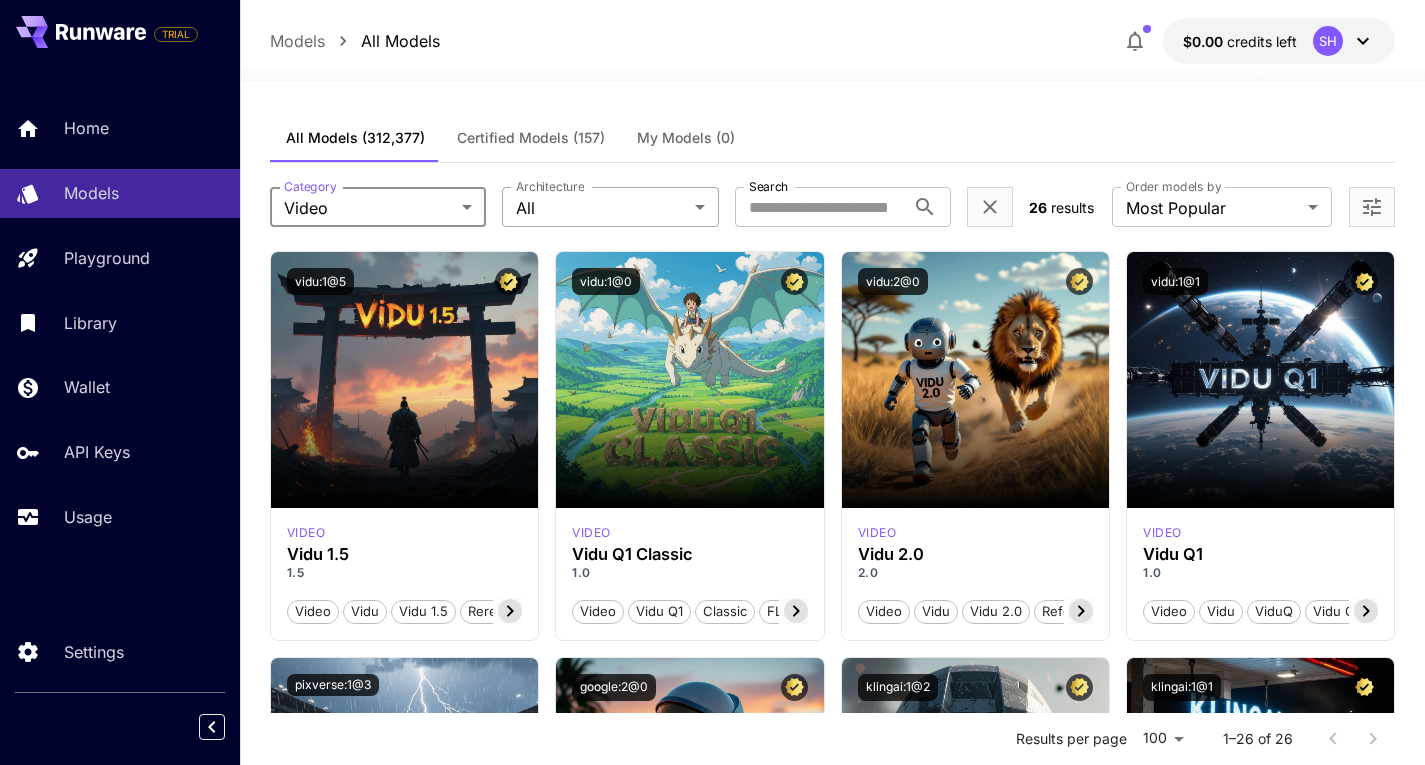 click on "**********" at bounding box center [712, 1593] 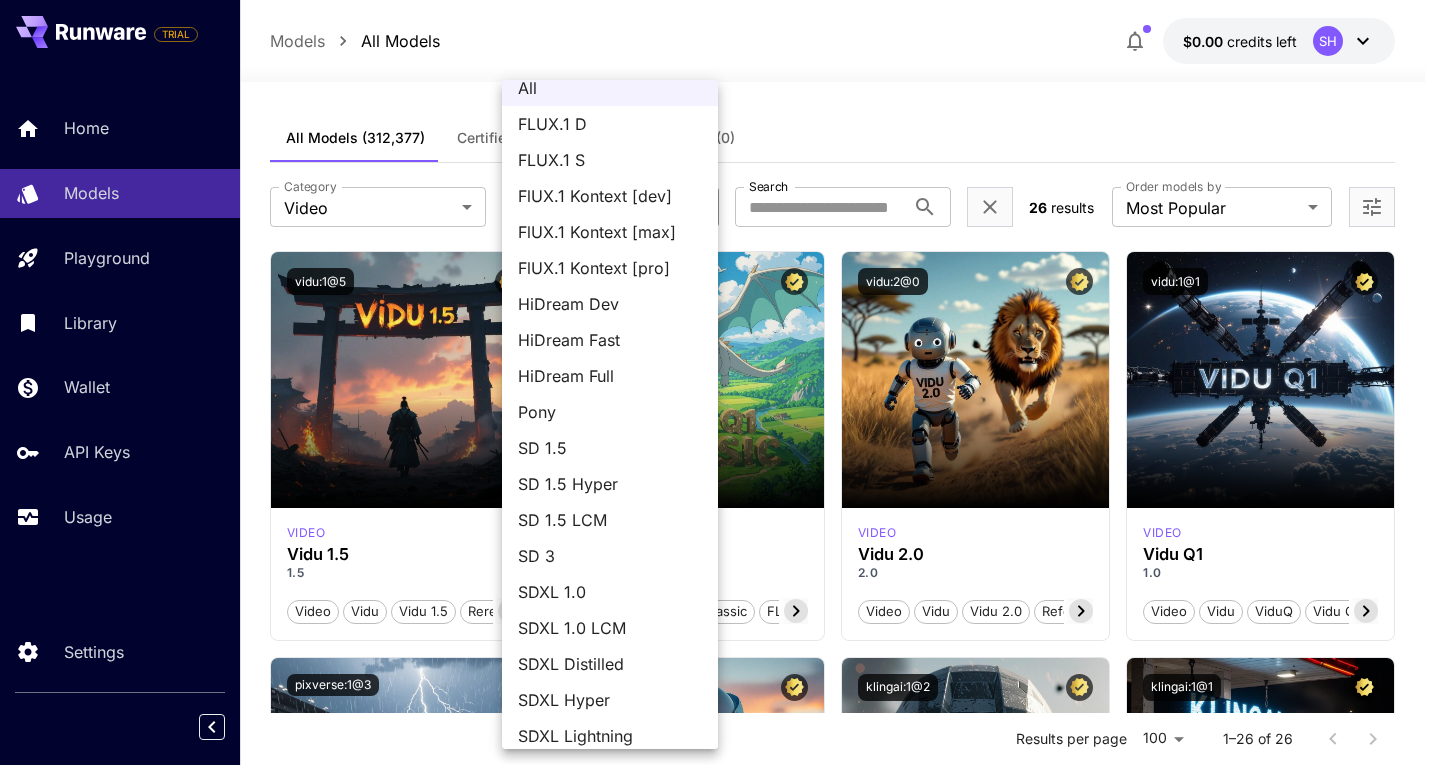 scroll, scrollTop: 0, scrollLeft: 0, axis: both 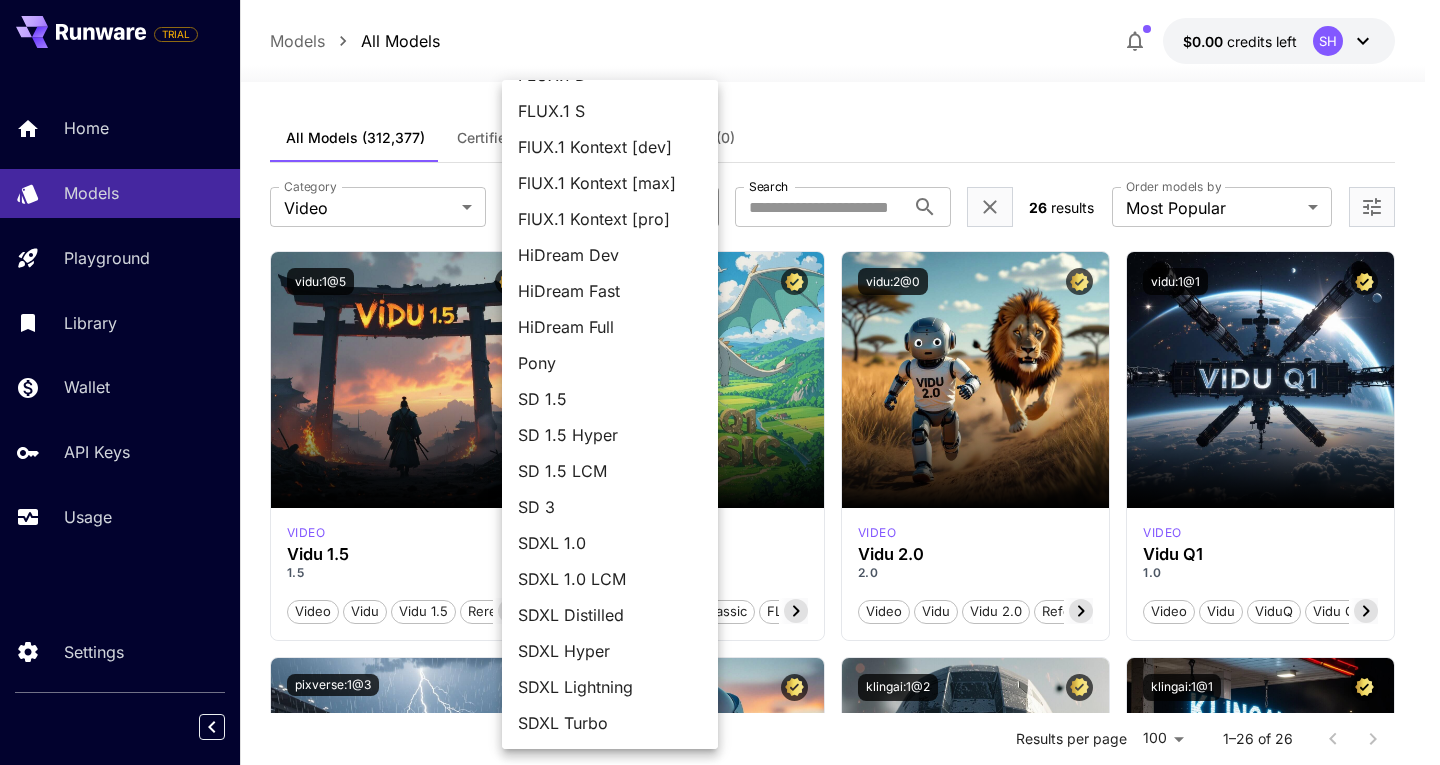 click at bounding box center (720, 382) 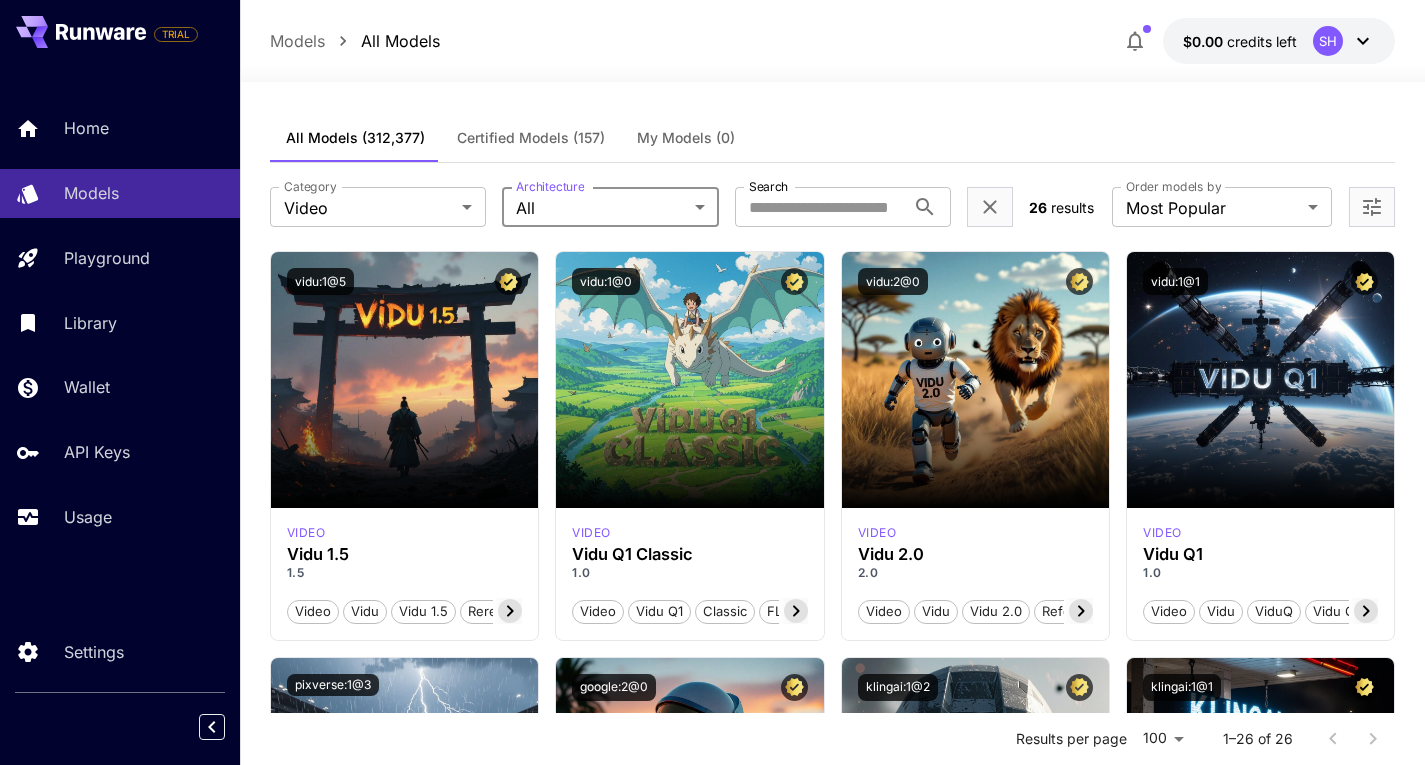 click on "Certified Models (157)" at bounding box center [531, 138] 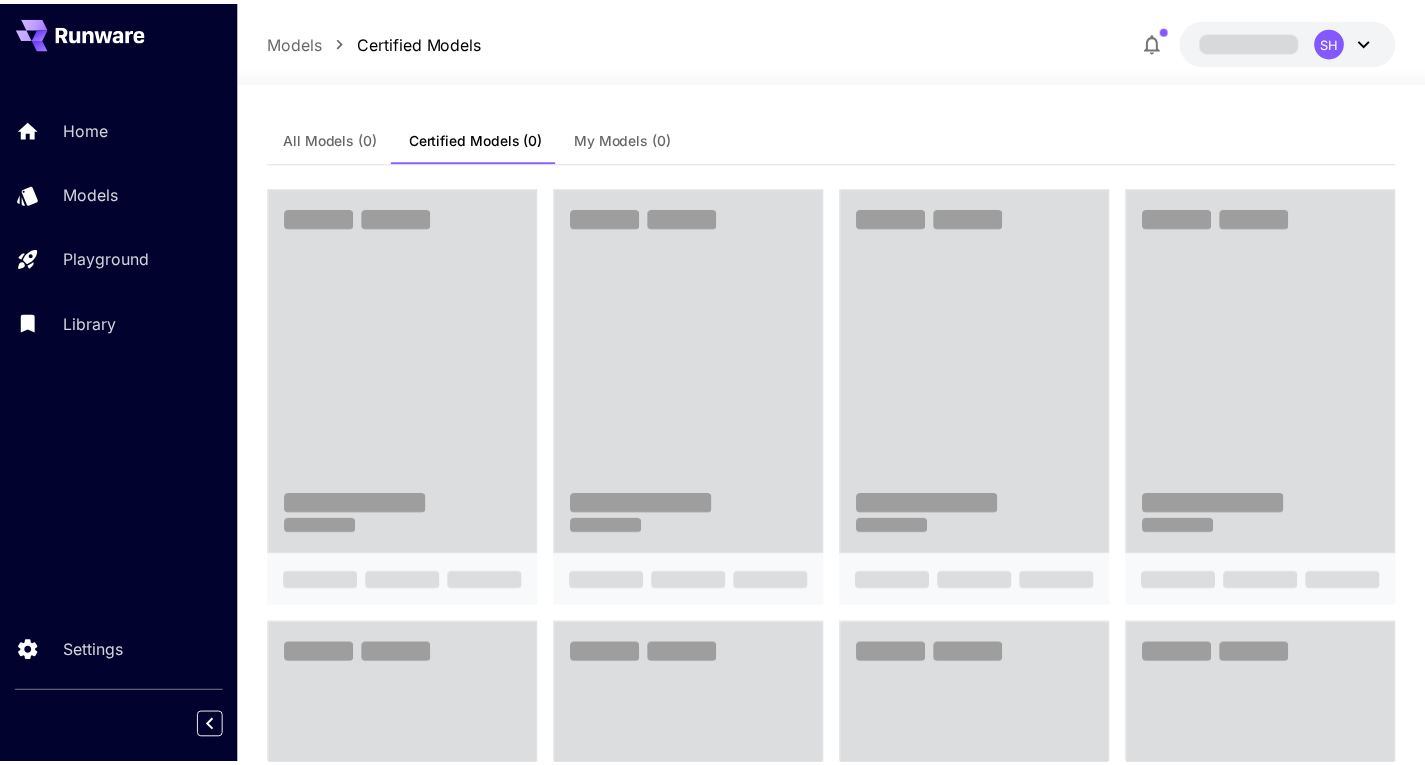 scroll, scrollTop: 0, scrollLeft: 0, axis: both 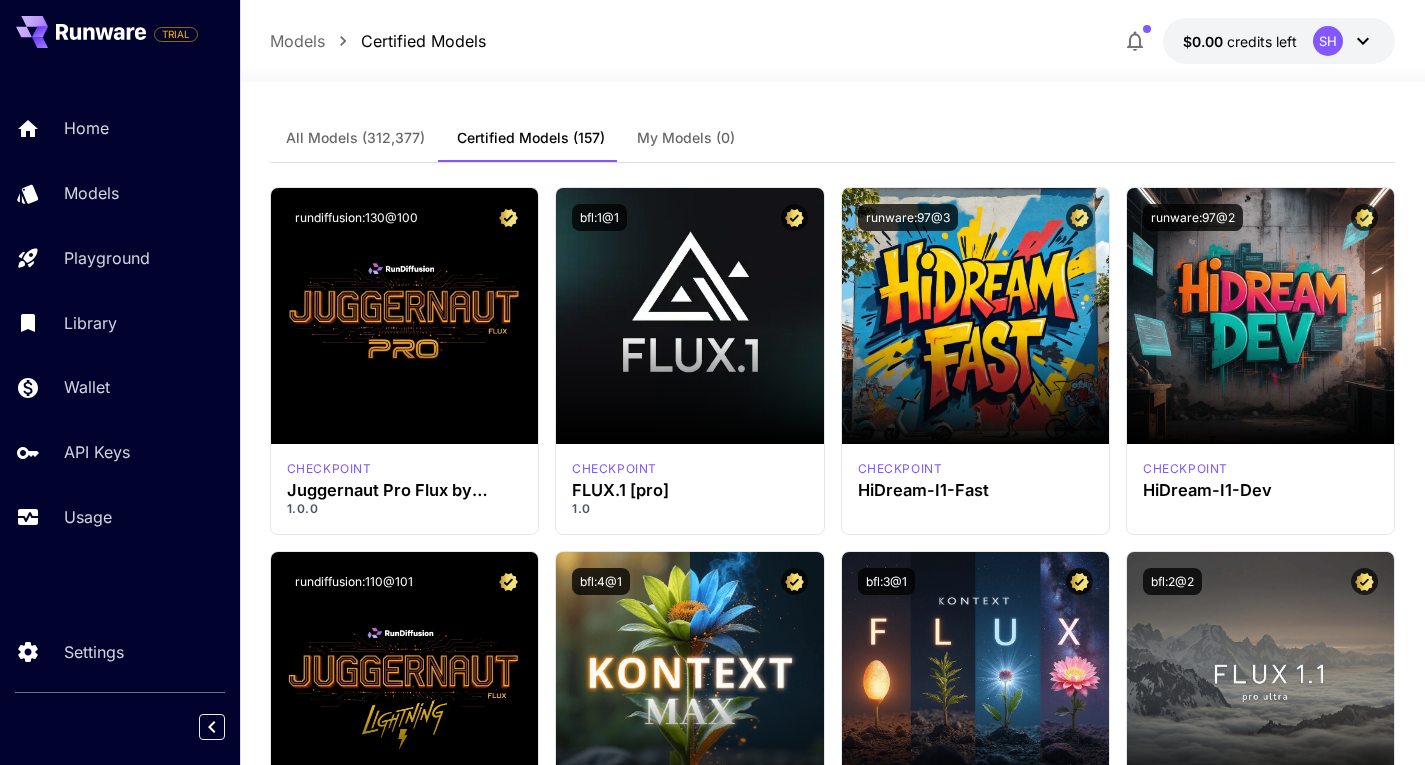 click on "All Models (312,377) Certified Models (157) My Models (0)" at bounding box center [833, 138] 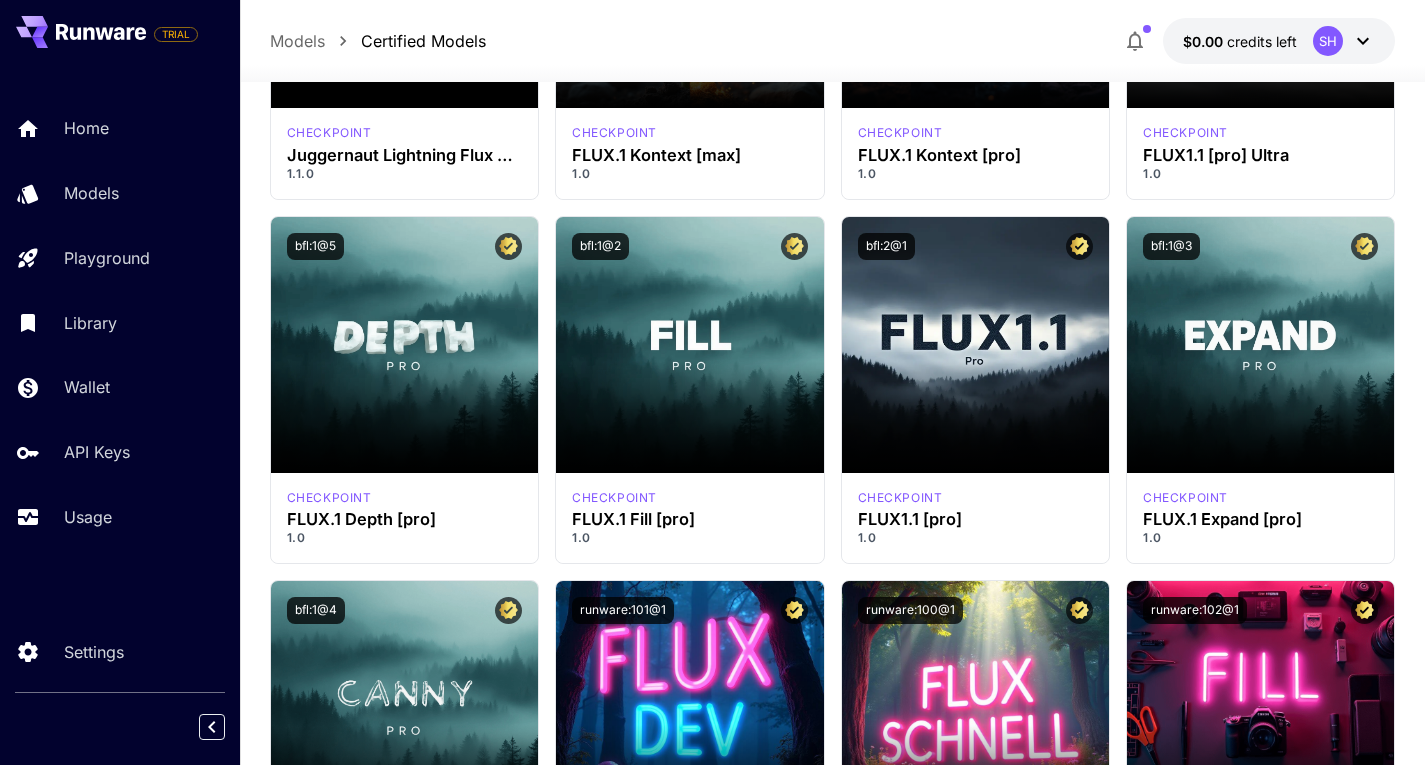 scroll, scrollTop: 0, scrollLeft: 0, axis: both 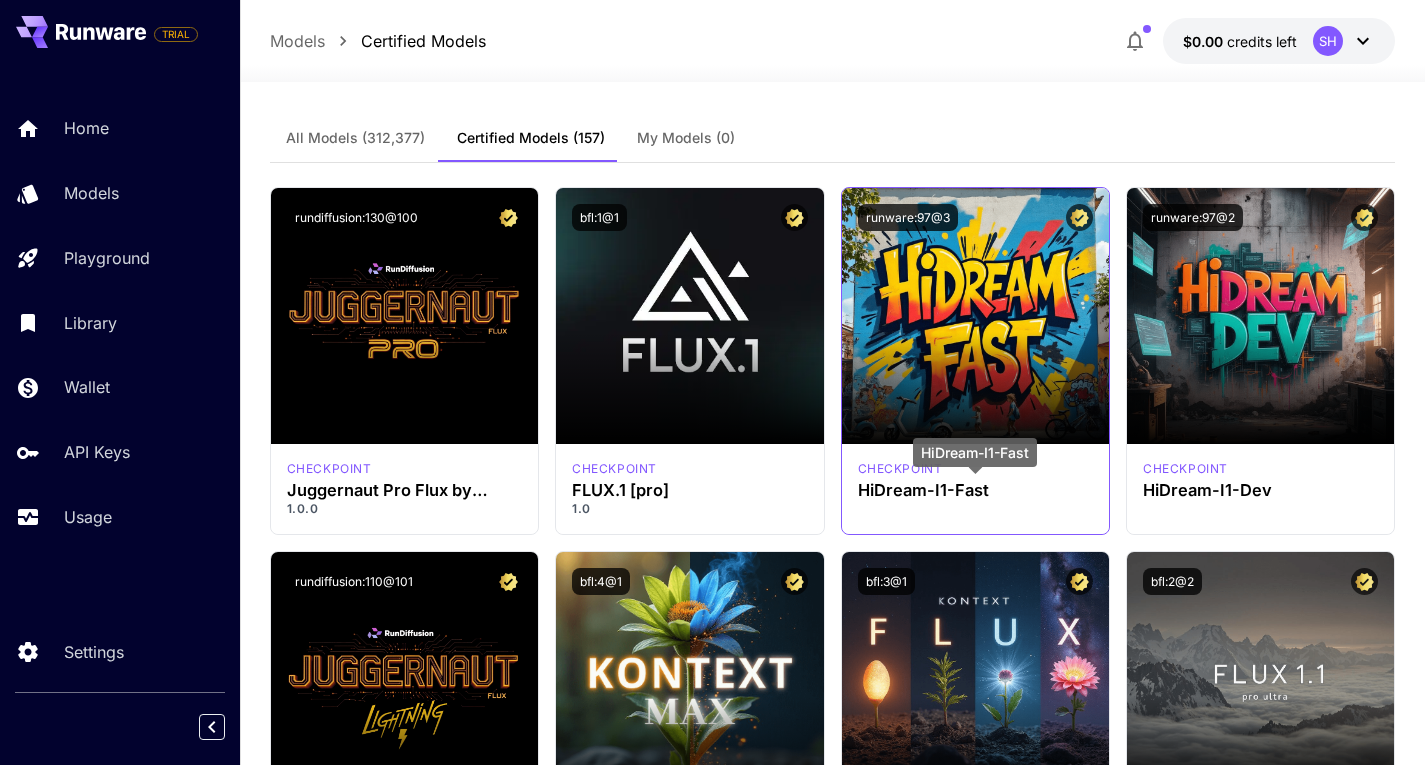 click on "HiDream-I1-Fast" at bounding box center (975, 490) 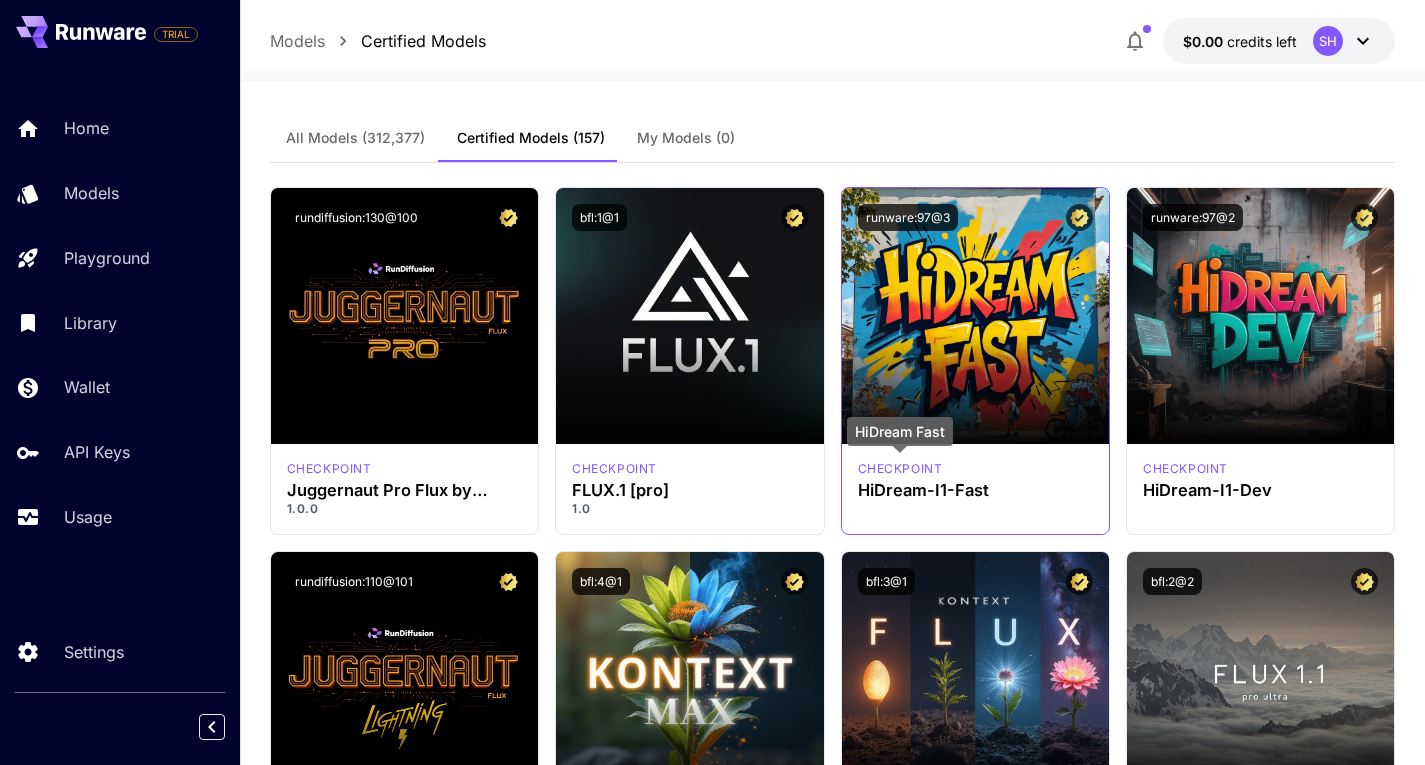 click on "checkpoint" at bounding box center [900, 469] 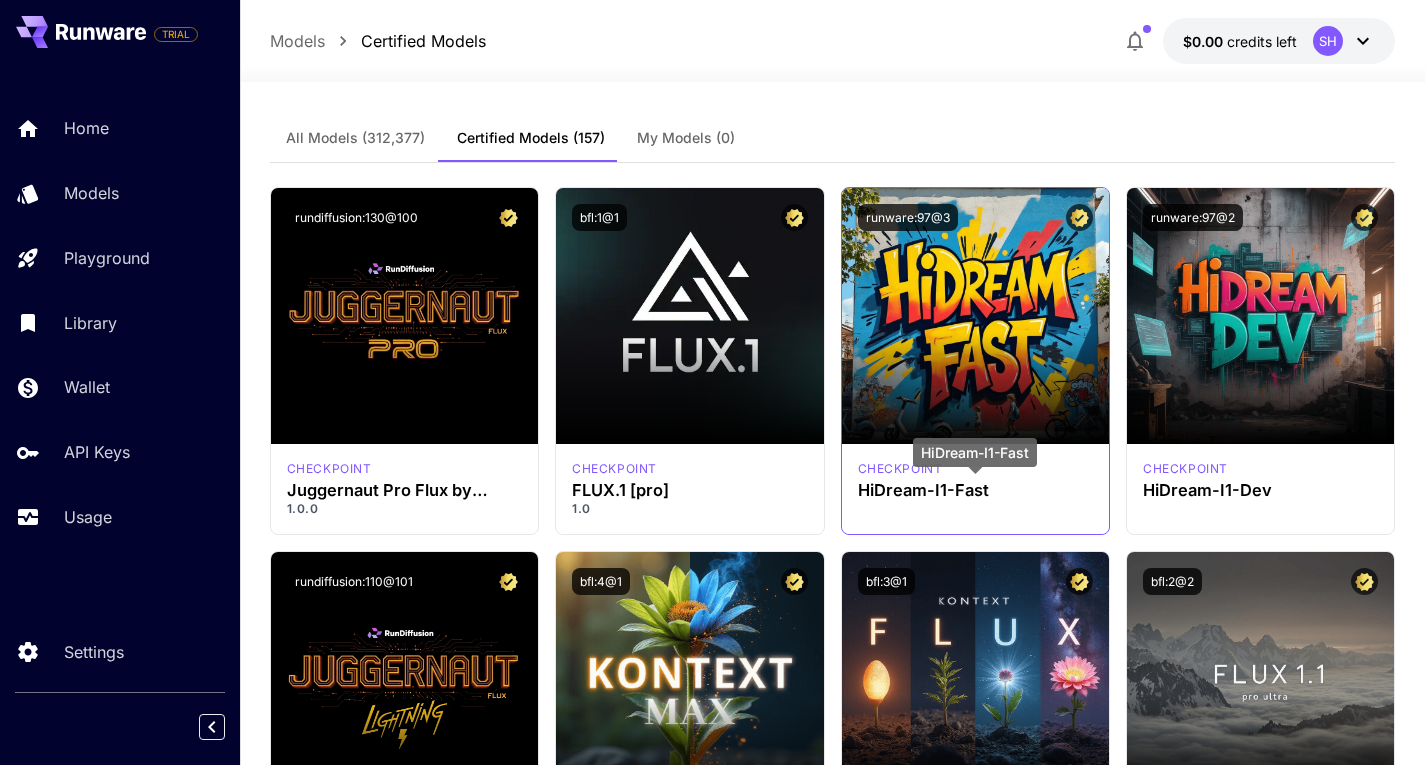 click on "HiDream-I1-Fast" at bounding box center (975, 490) 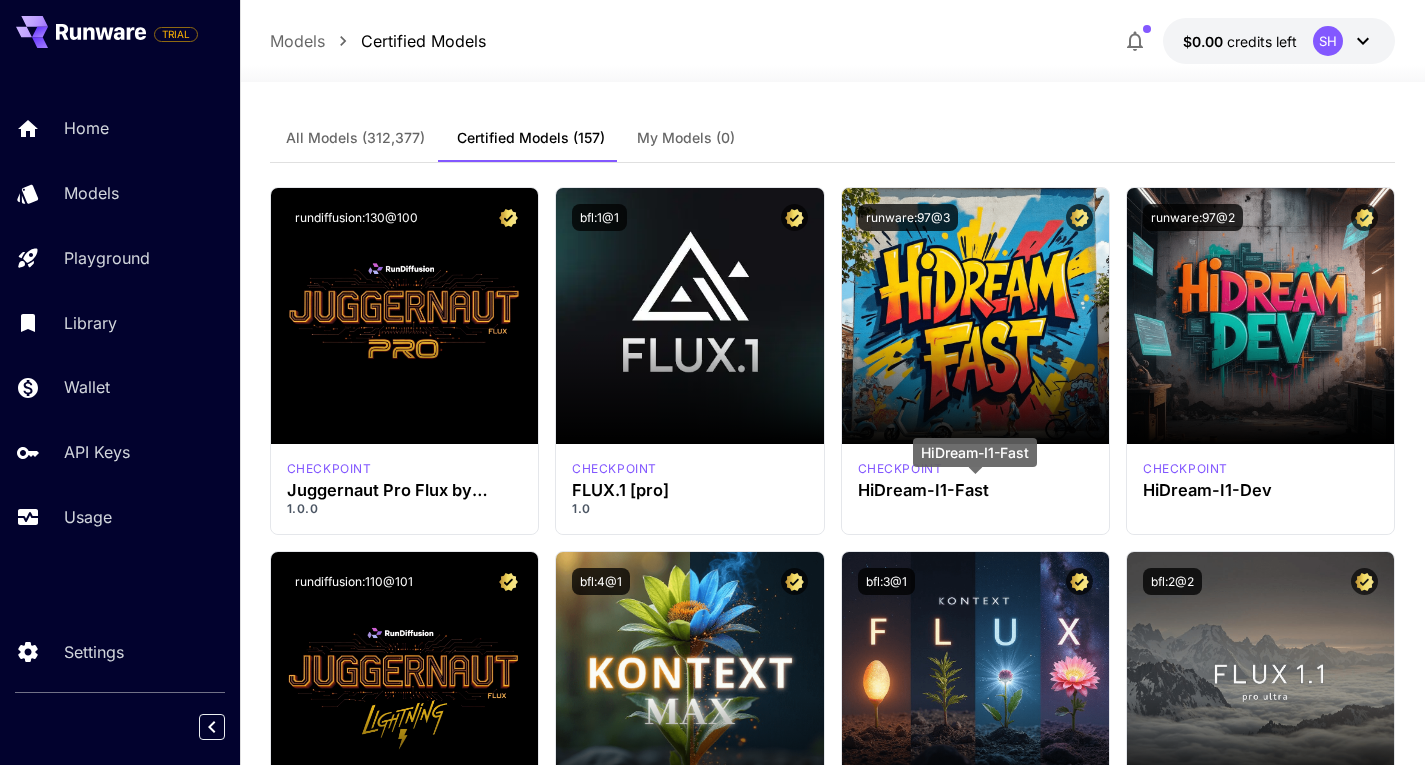 drag, startPoint x: 1006, startPoint y: 477, endPoint x: 967, endPoint y: 438, distance: 55.154327 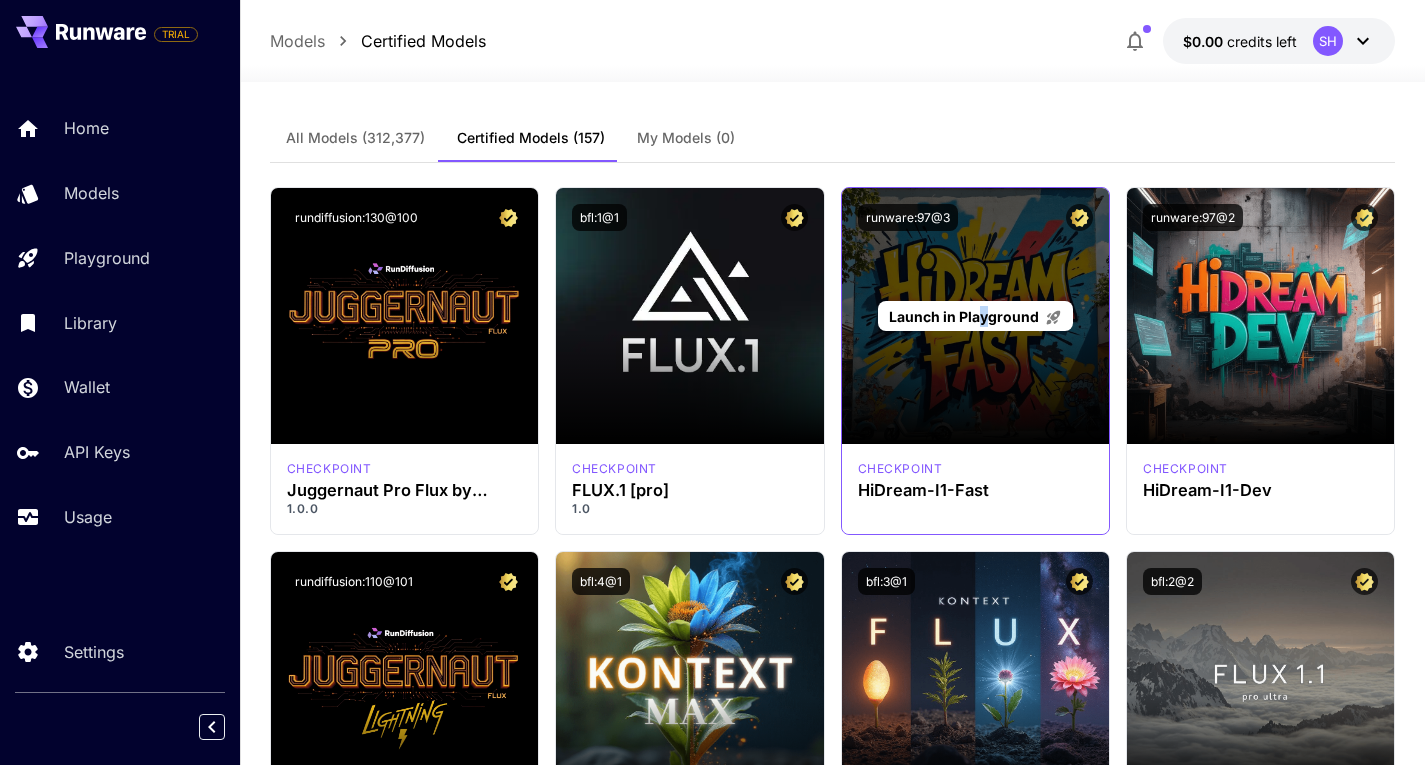 click on "Launch in Playground" at bounding box center [975, 316] 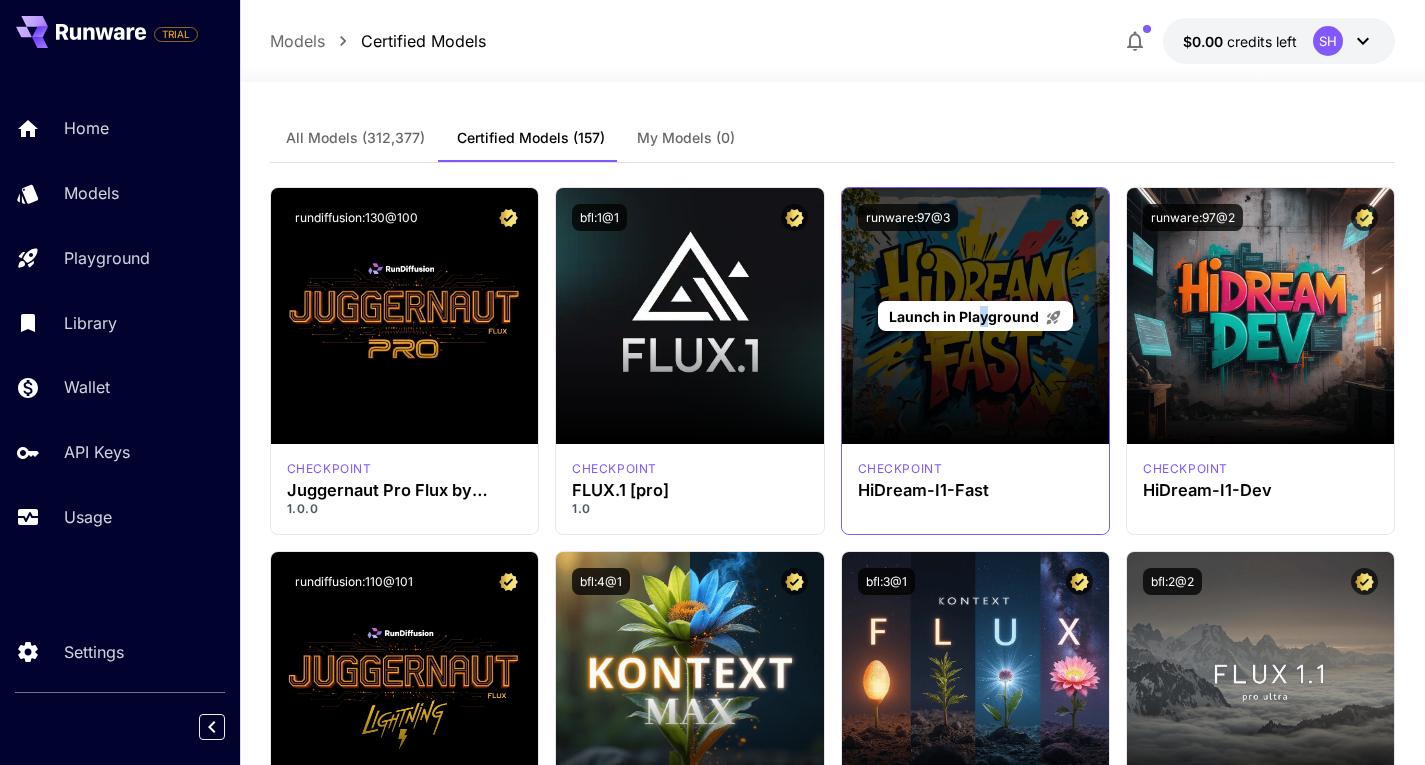 click on "Launch in Playground" at bounding box center (964, 316) 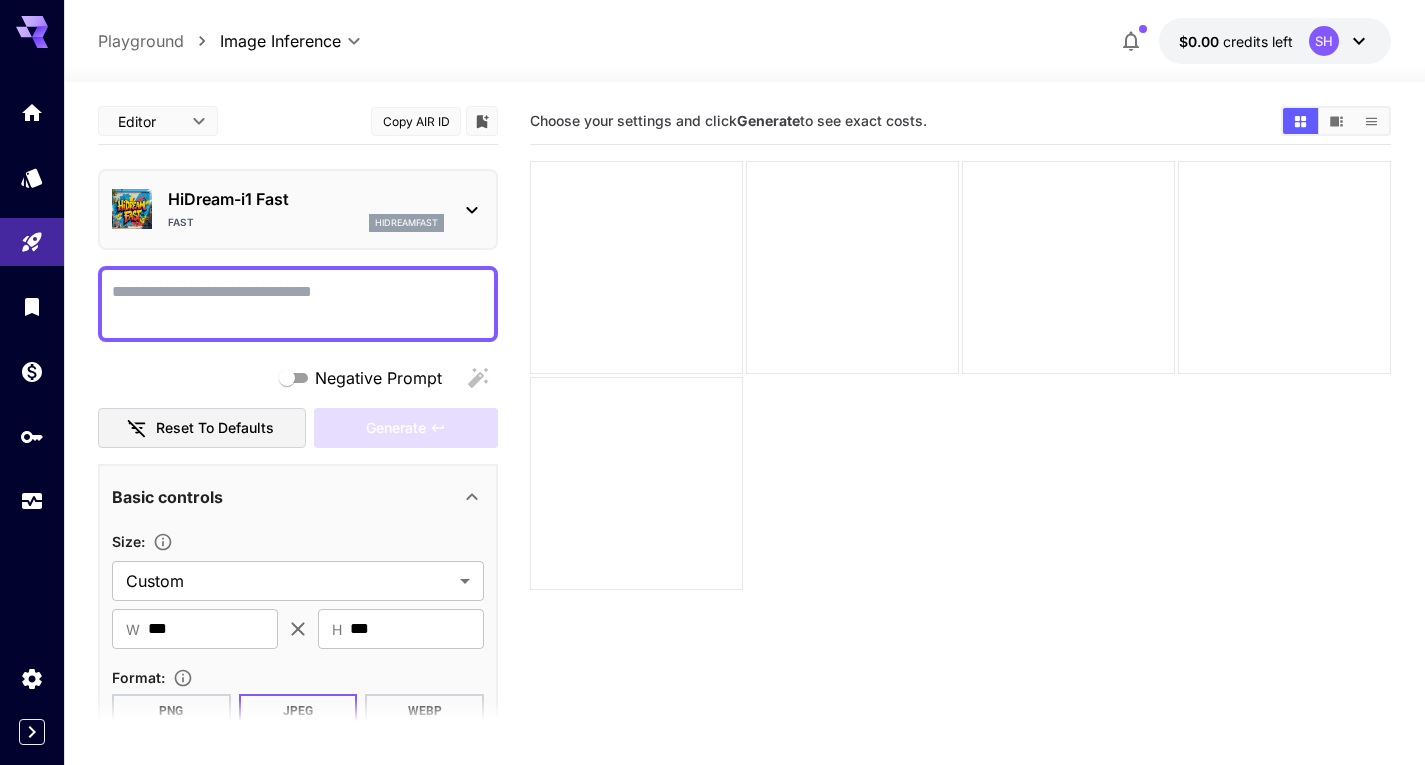 type on "*" 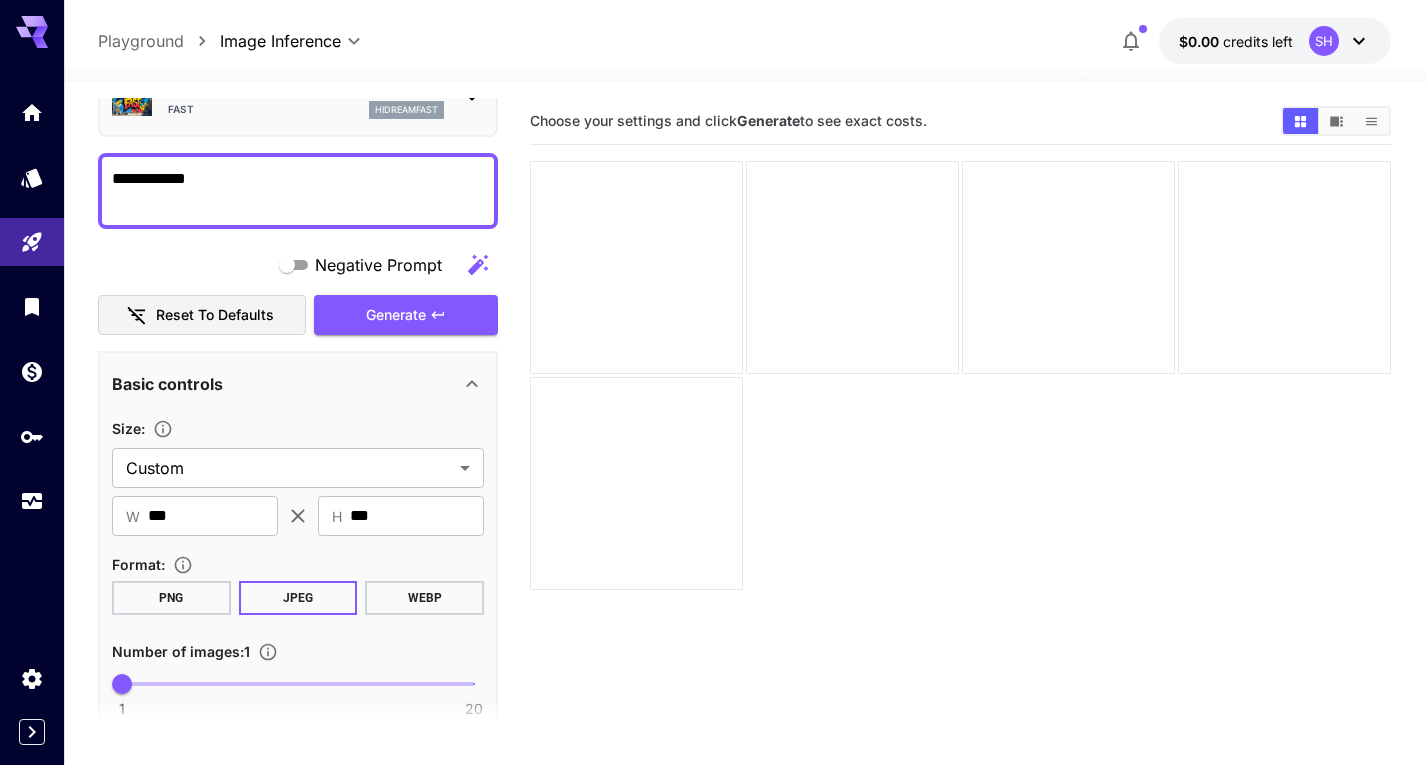 scroll, scrollTop: 200, scrollLeft: 0, axis: vertical 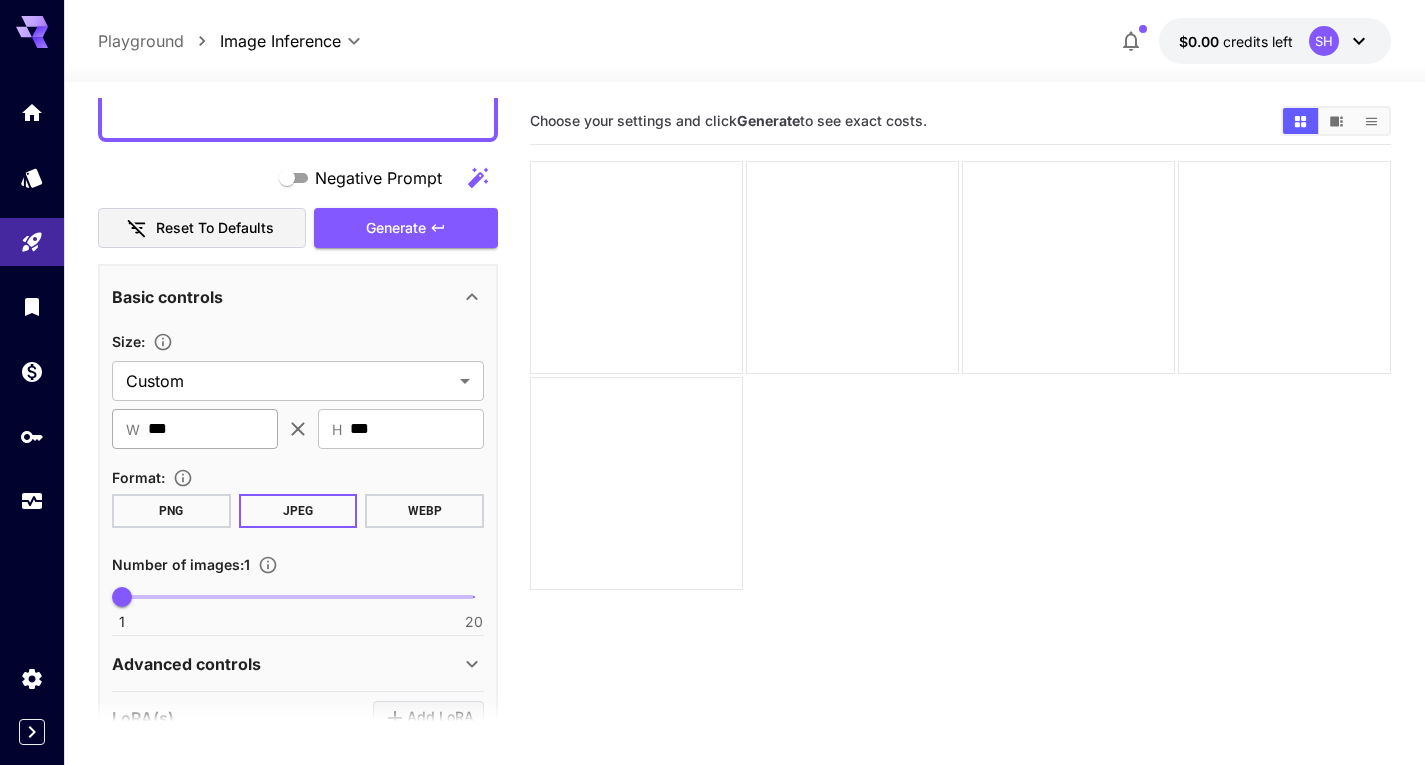 type on "**********" 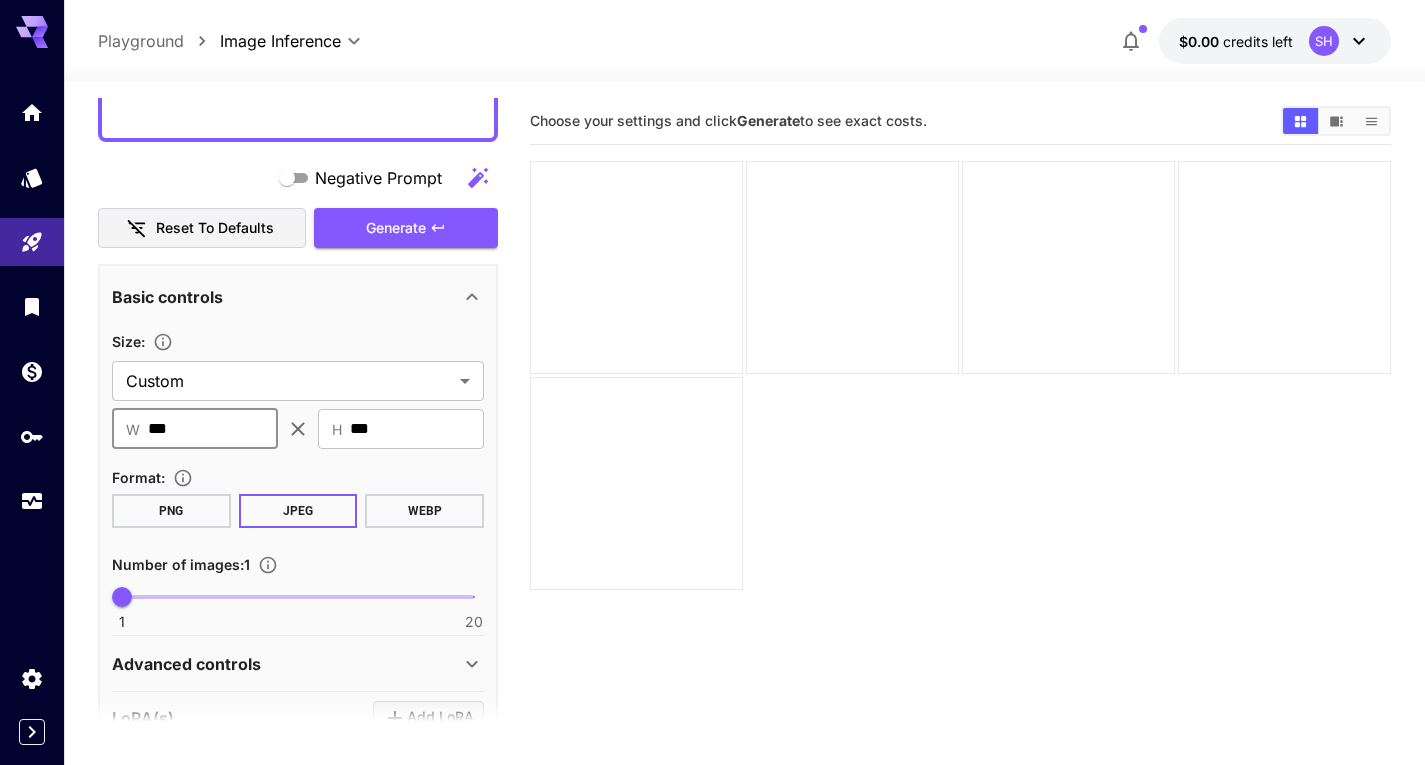 drag, startPoint x: 219, startPoint y: 426, endPoint x: 82, endPoint y: 442, distance: 137.93114 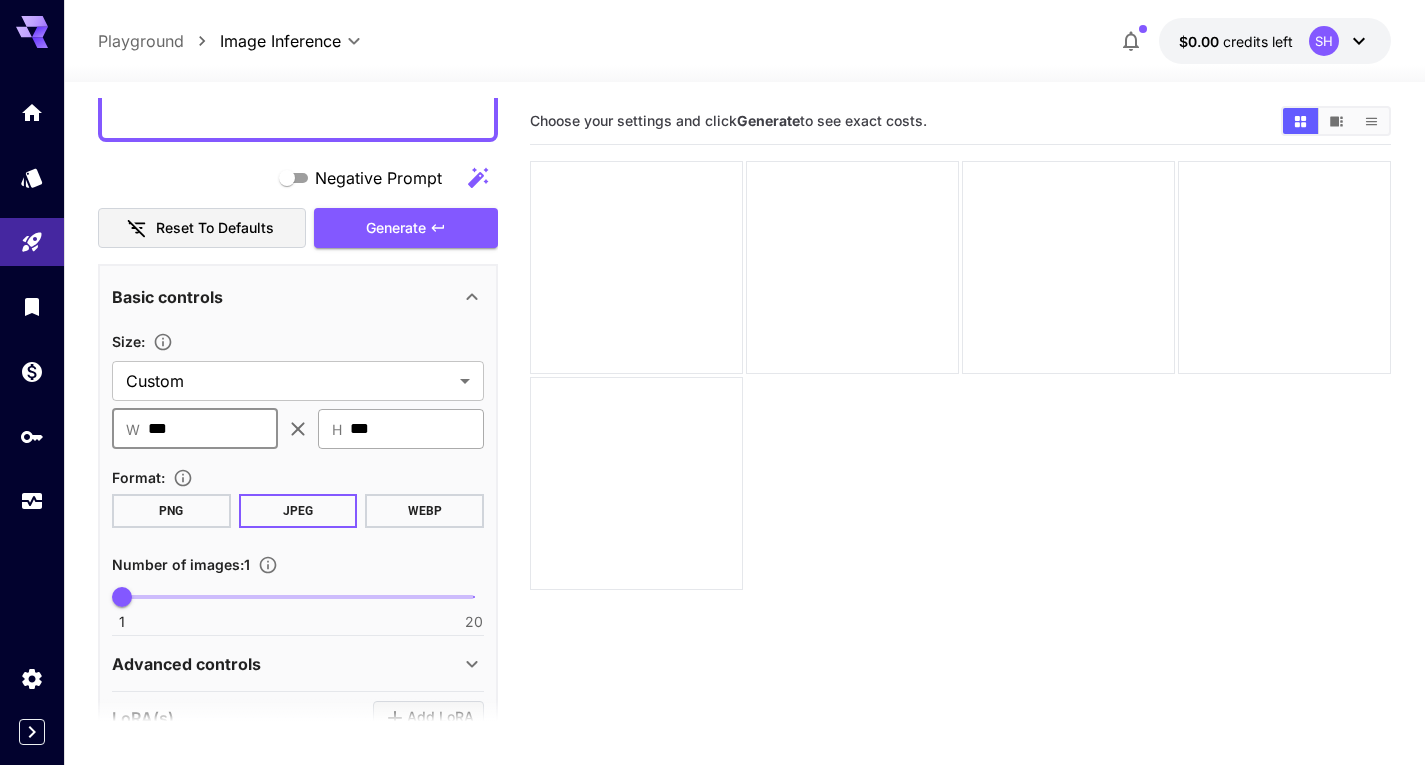 type on "***" 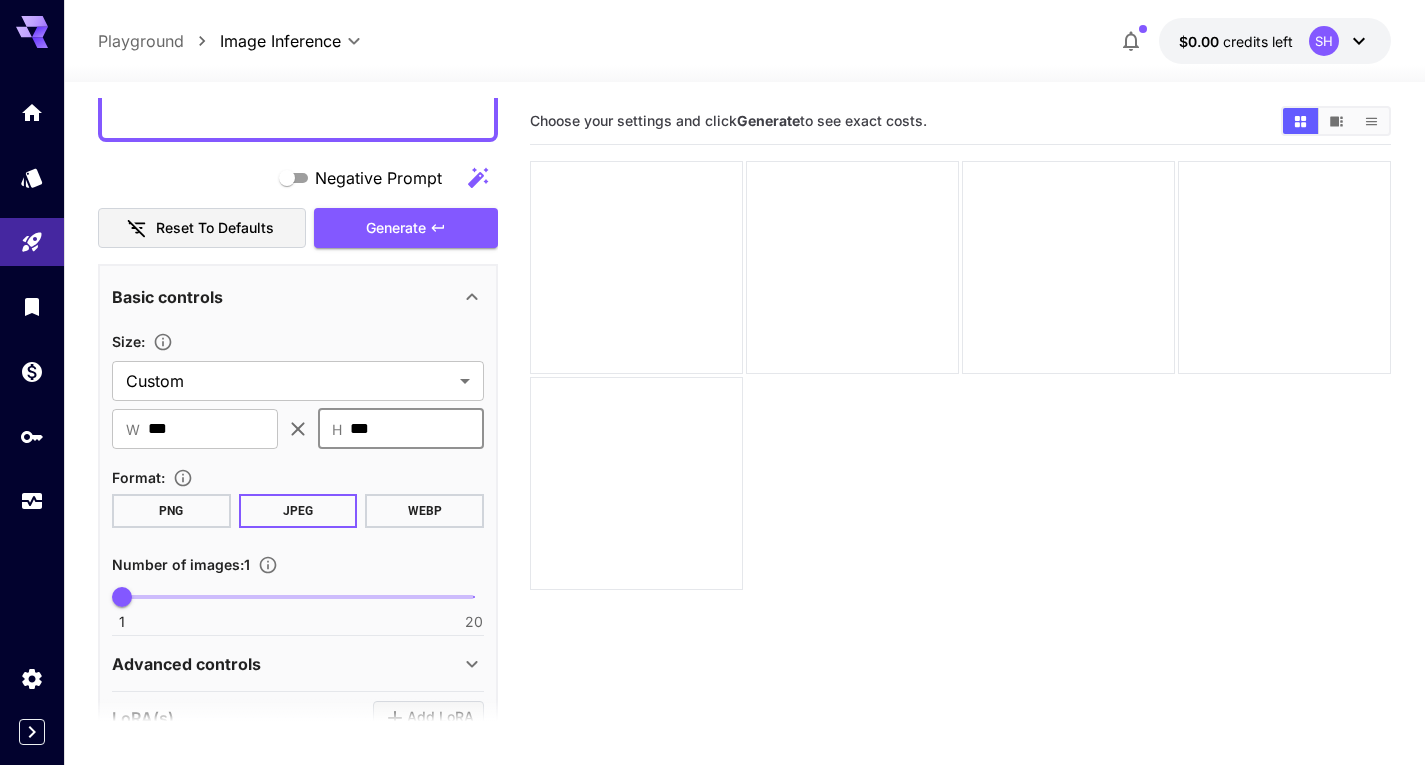 type on "***" 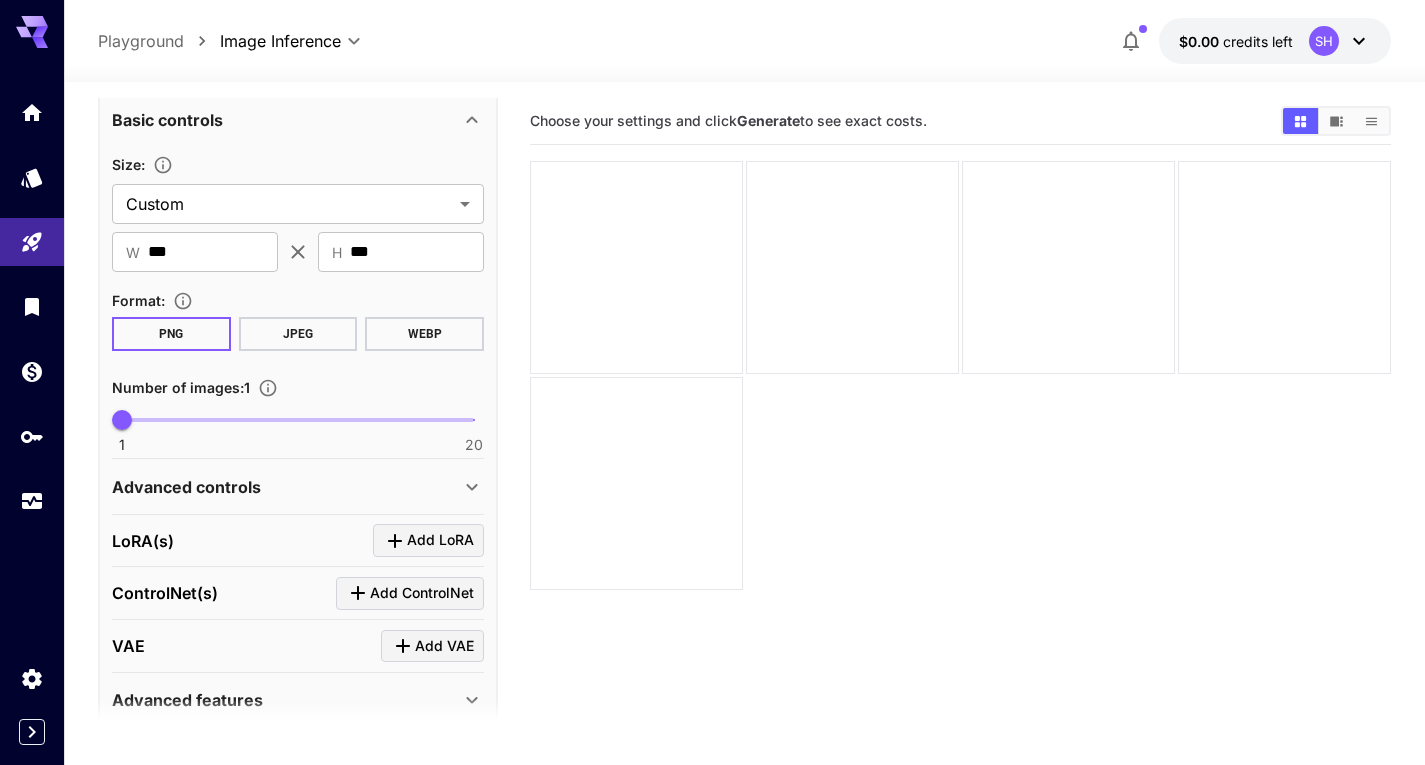 scroll, scrollTop: 462, scrollLeft: 0, axis: vertical 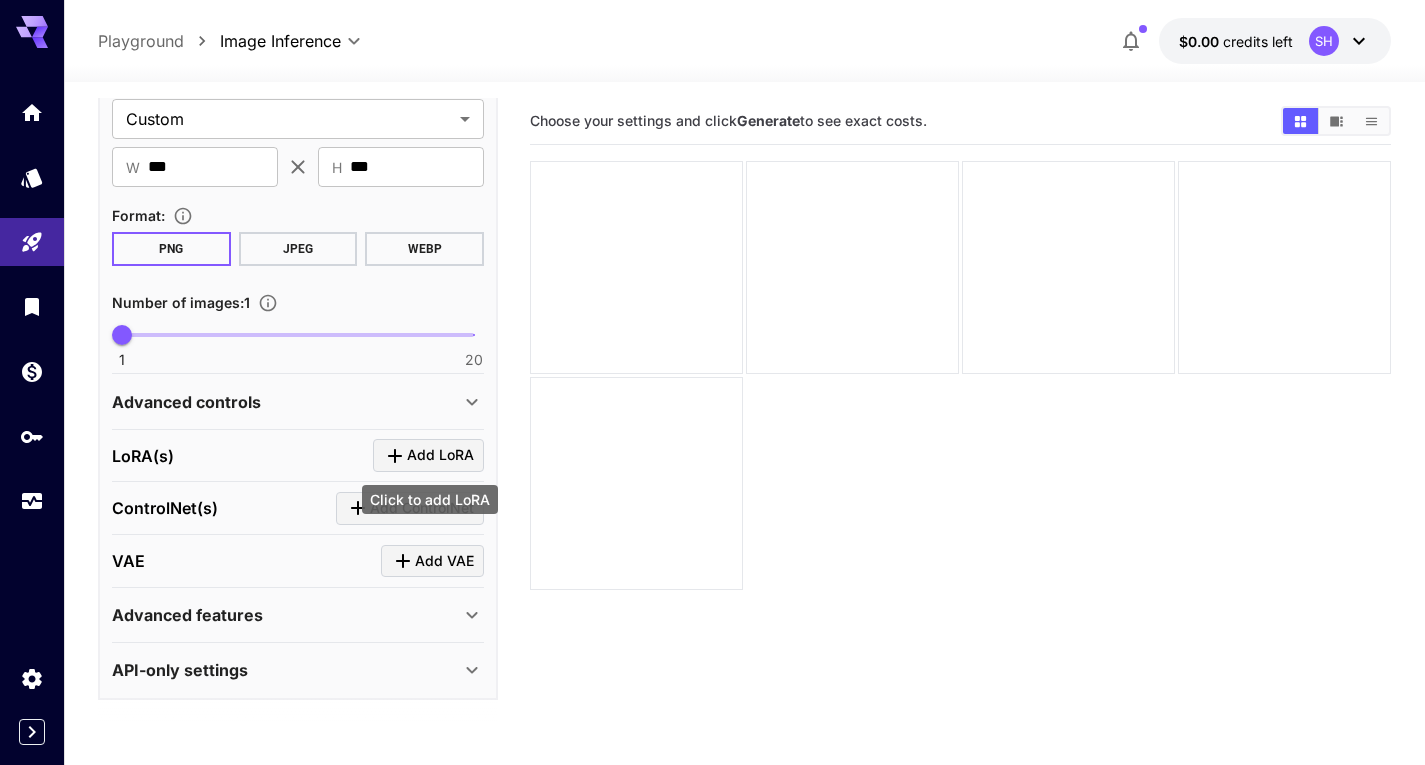 click on "Add LoRA" at bounding box center (440, 455) 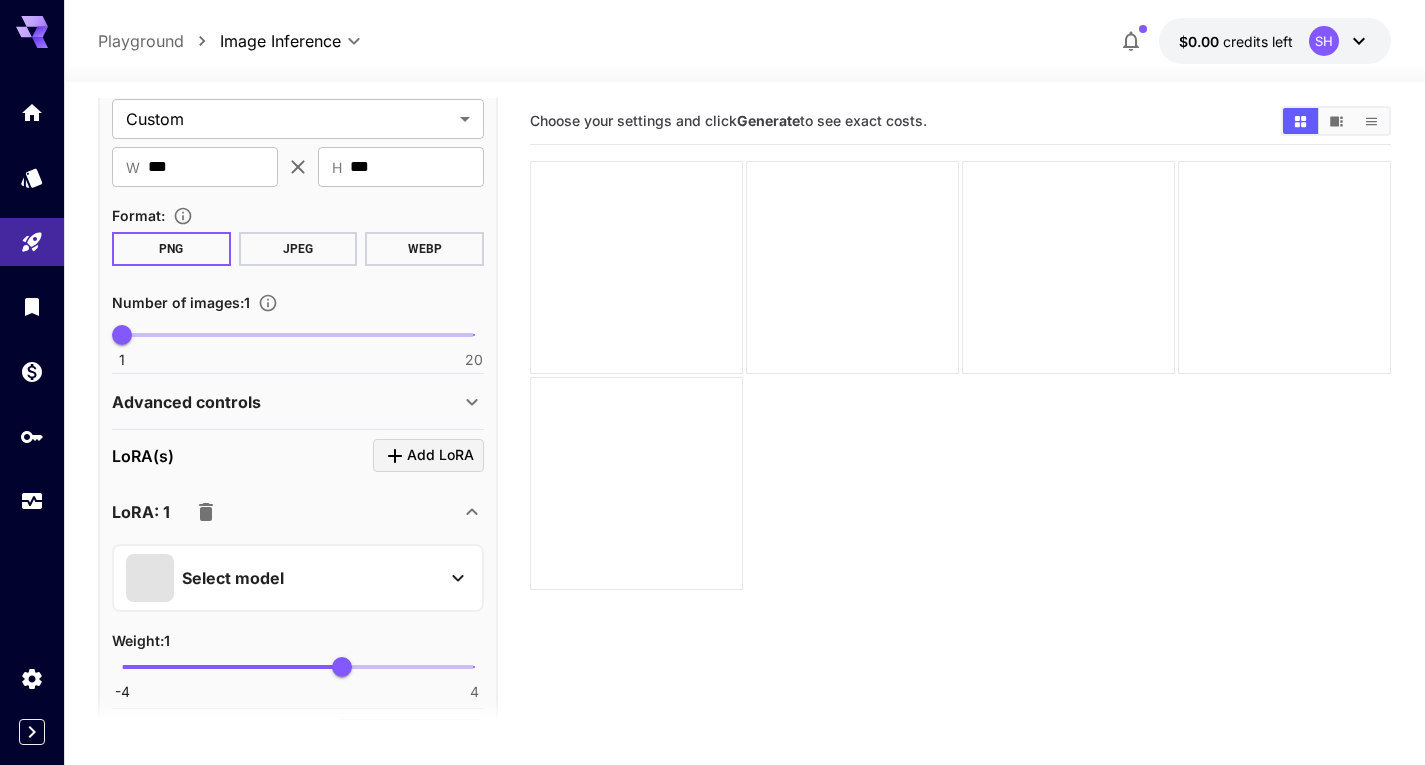 click on "Select model" at bounding box center (282, 578) 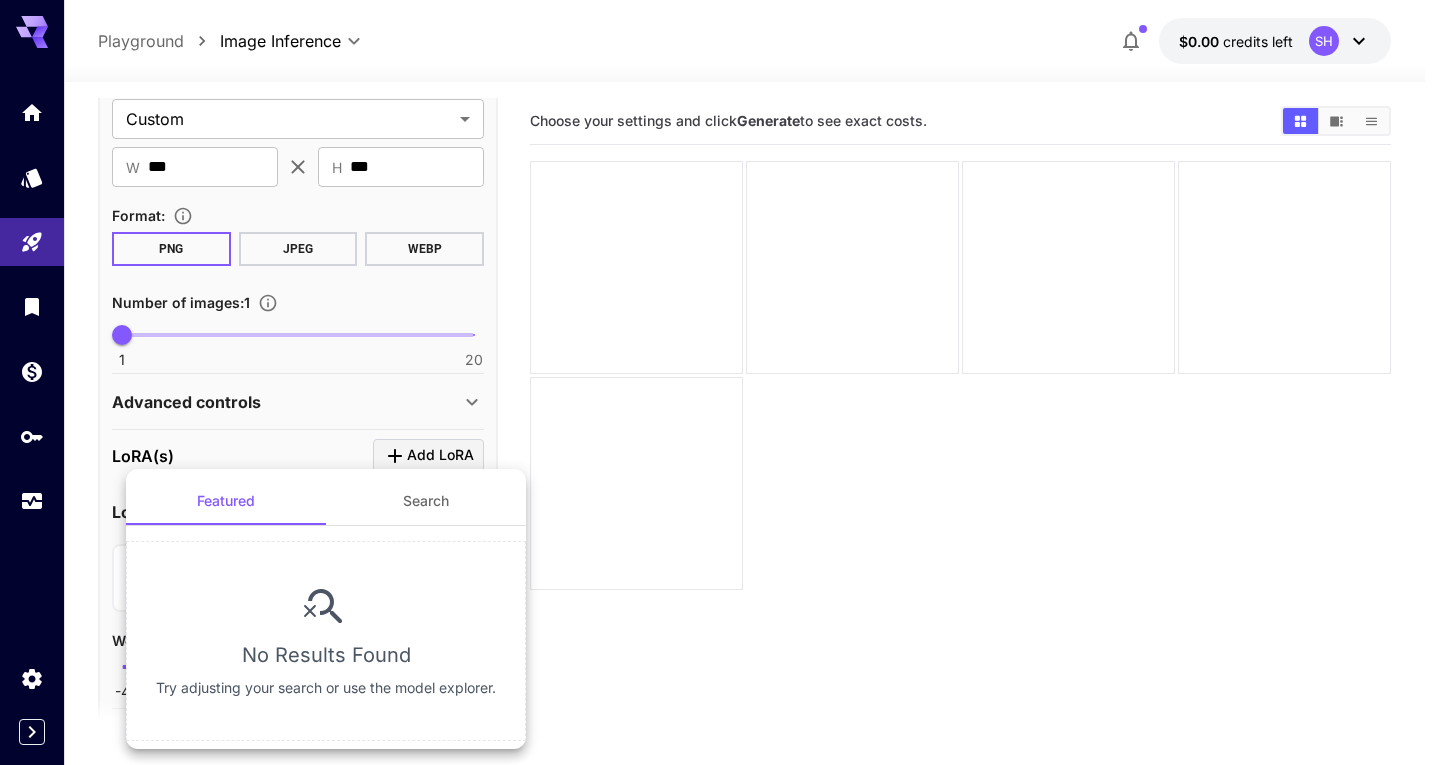 click at bounding box center (720, 382) 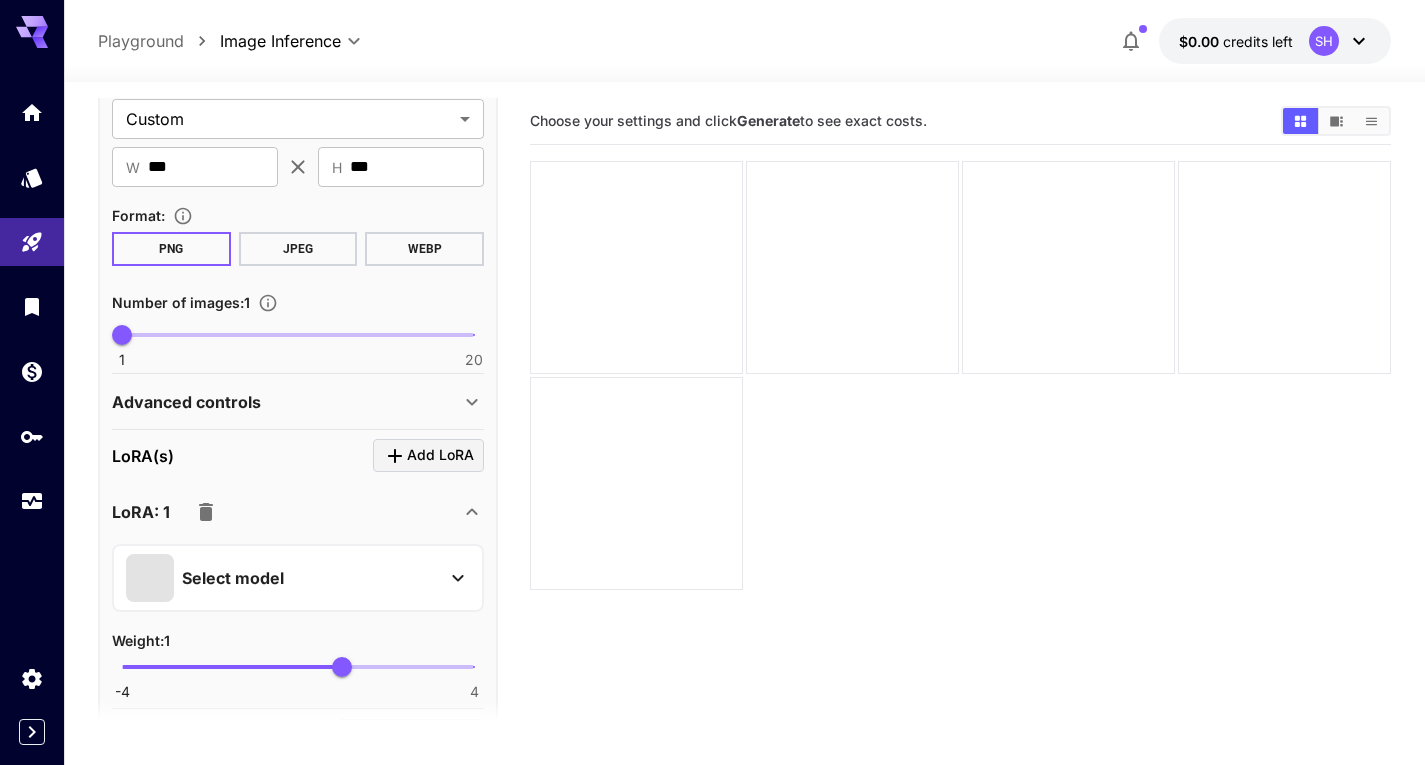 click on "Select model" at bounding box center (282, 578) 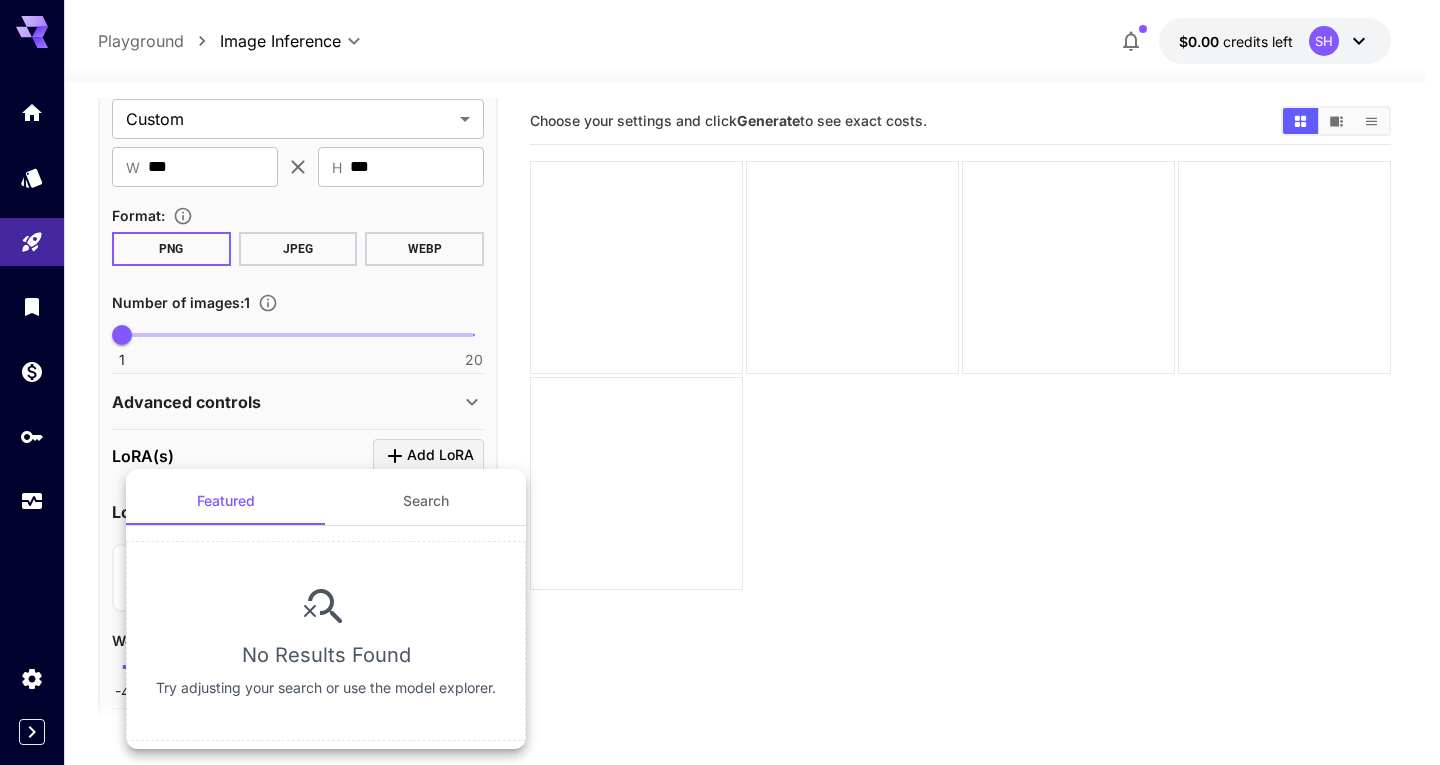 click on "Search" at bounding box center [426, 501] 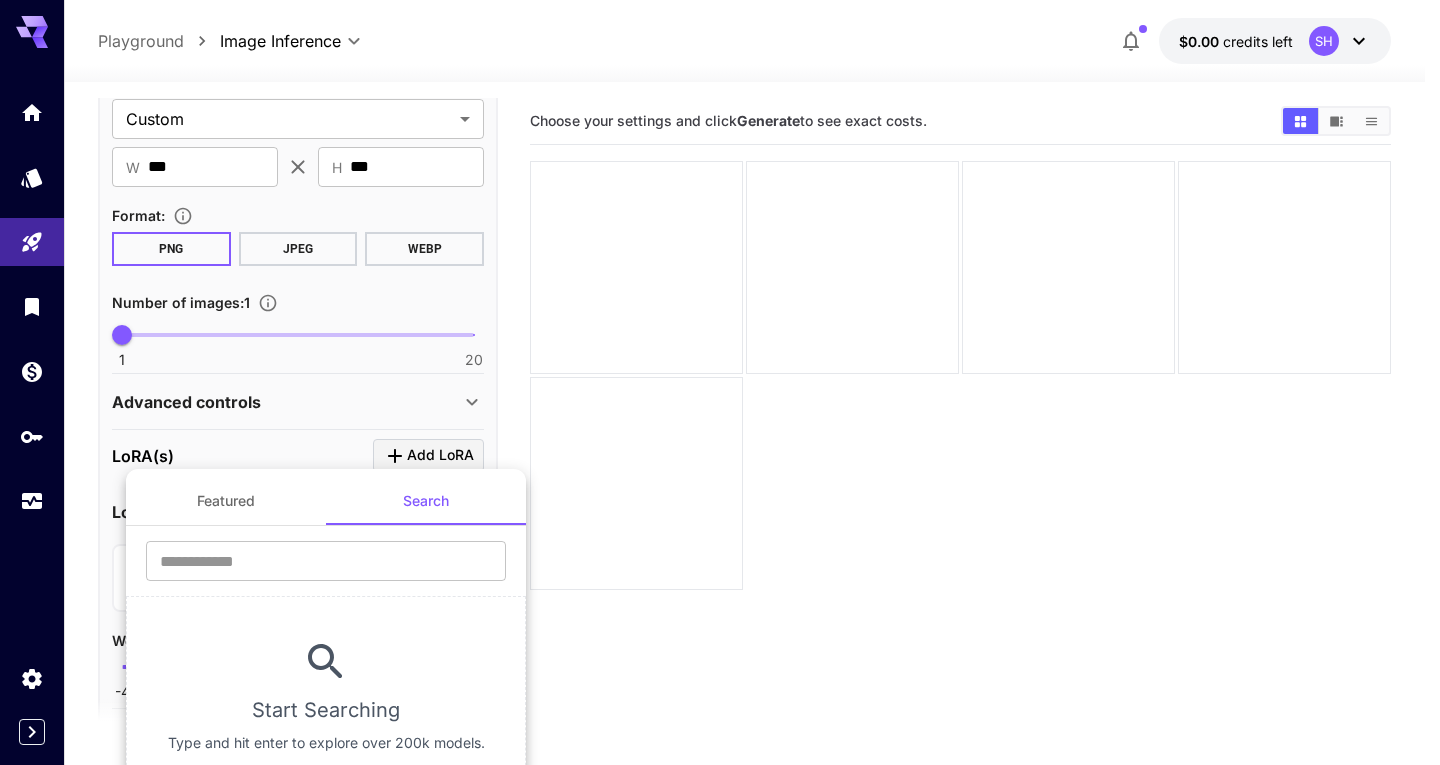 click on "Featured" at bounding box center [226, 501] 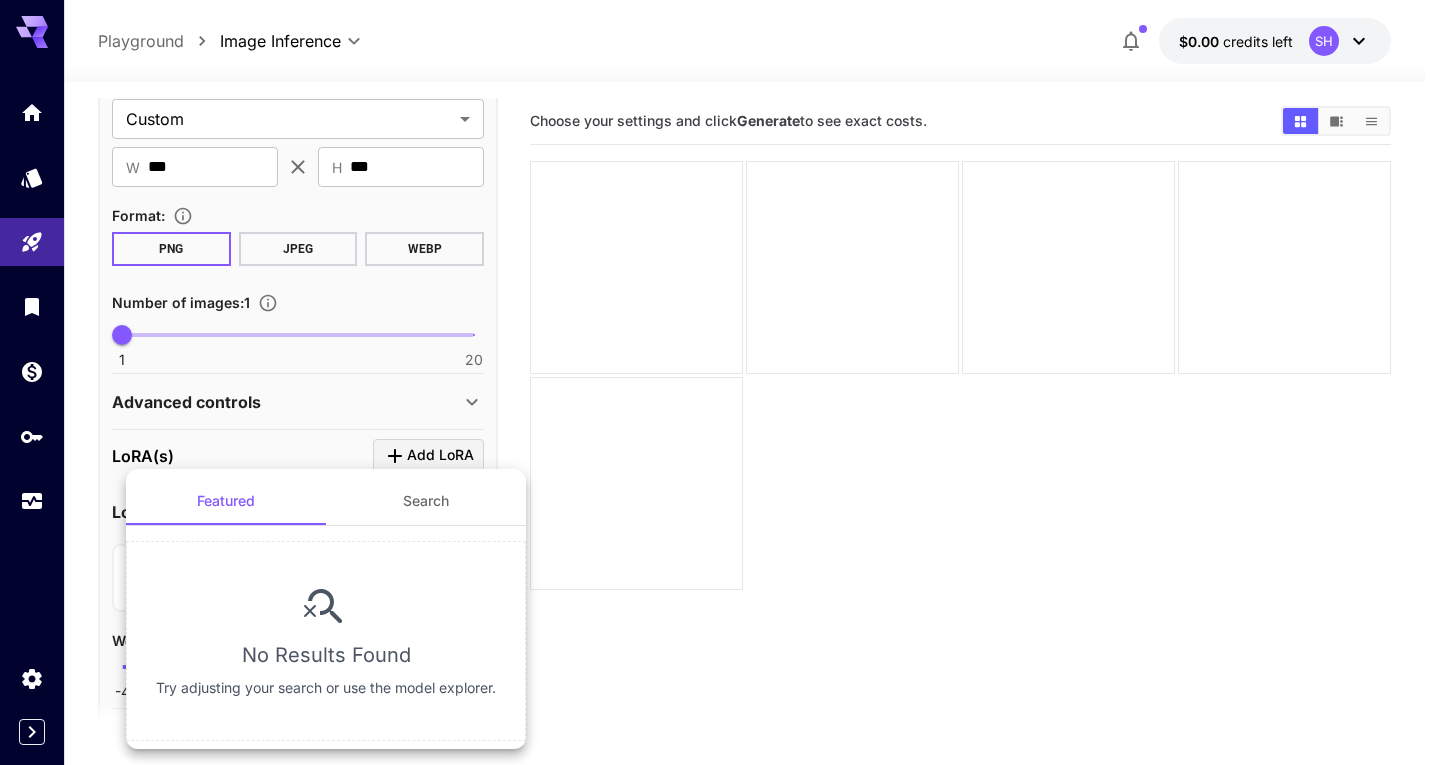 click on "No Results Found Try adjusting your search or use the model explorer." at bounding box center [326, 641] 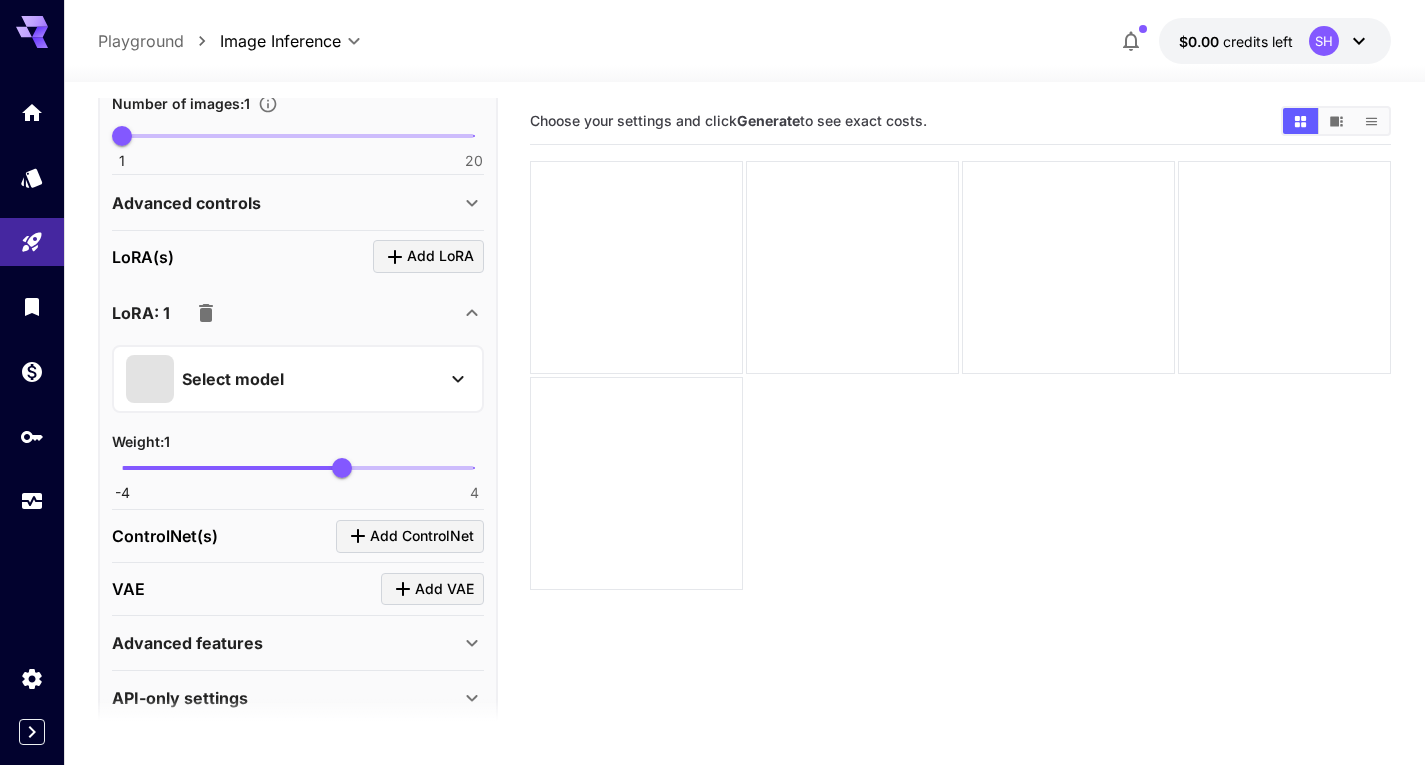 scroll, scrollTop: 662, scrollLeft: 0, axis: vertical 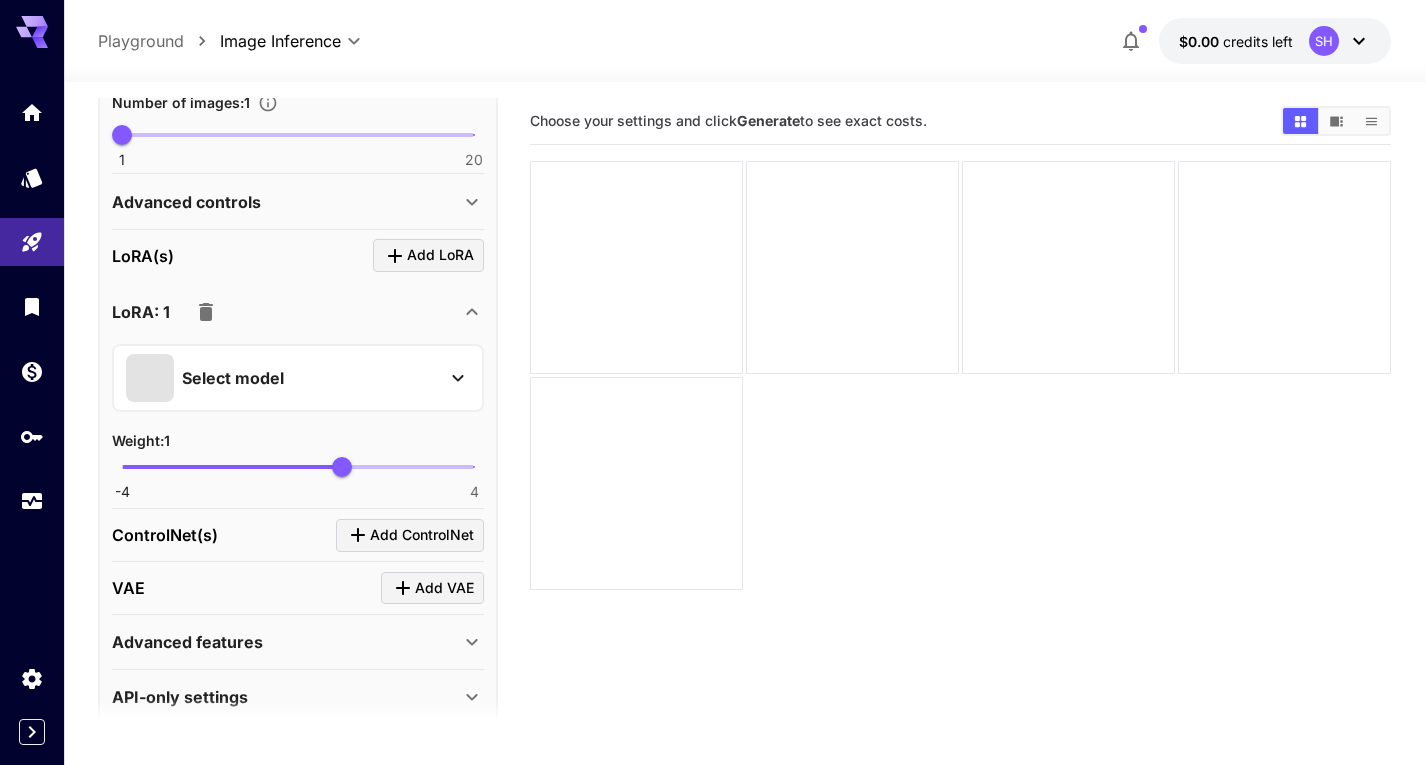 click on "Select model" at bounding box center [282, 378] 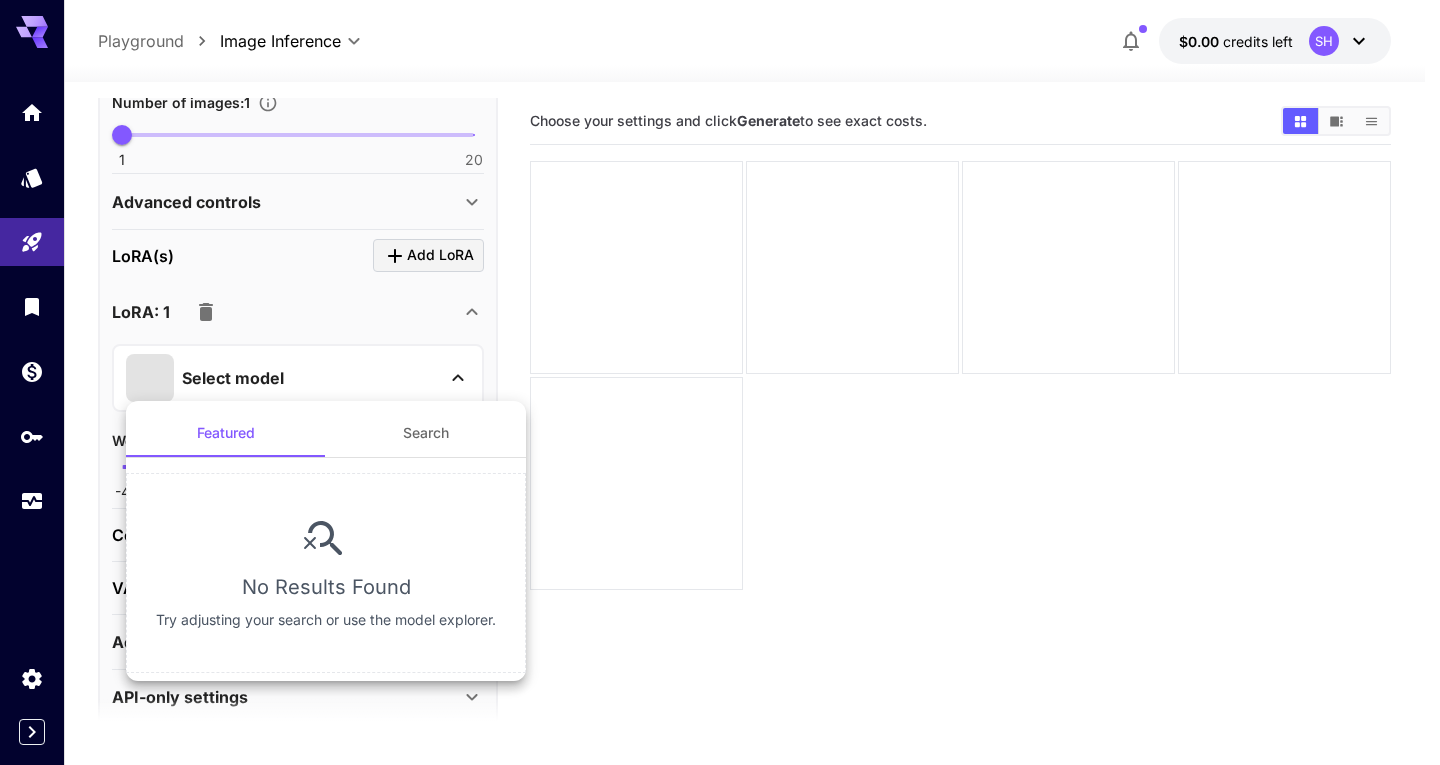 click at bounding box center [720, 382] 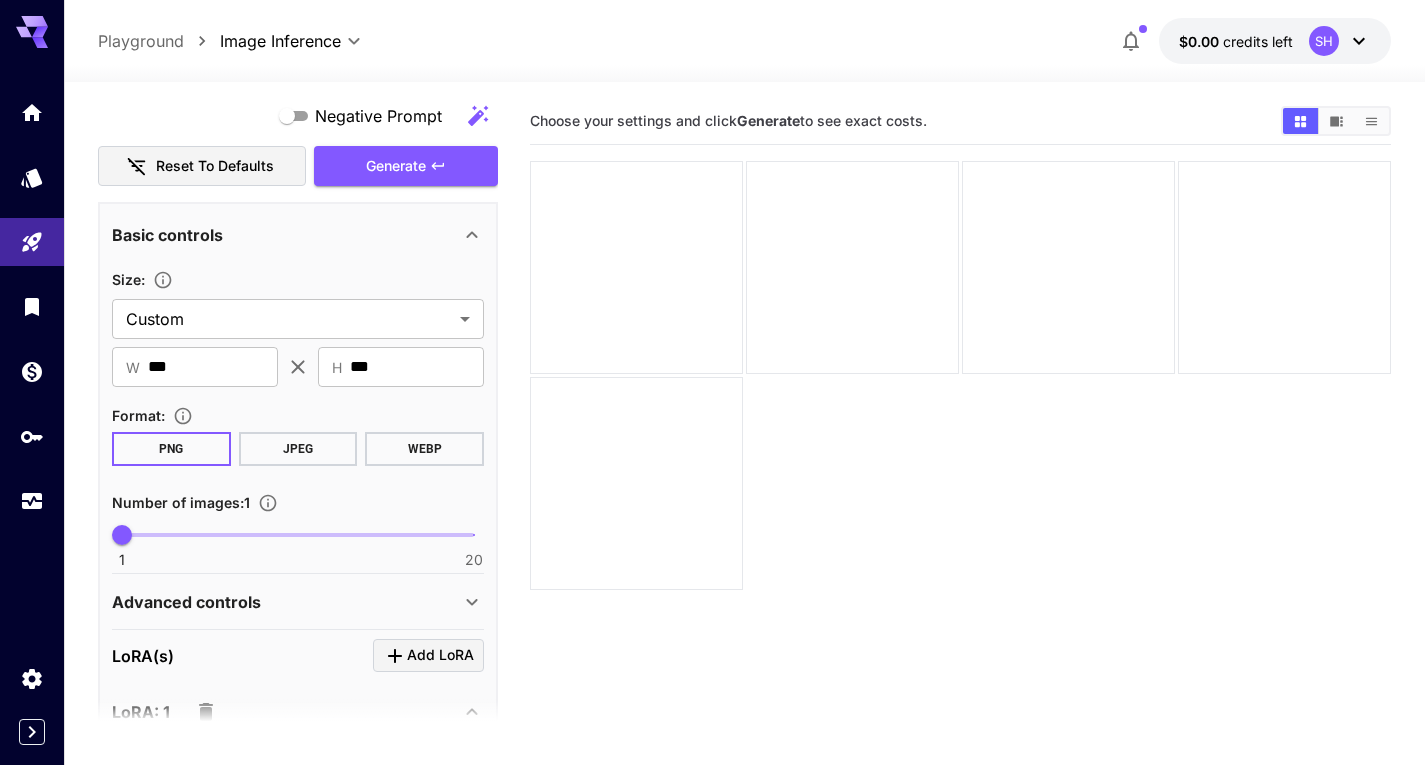 scroll, scrollTop: 0, scrollLeft: 0, axis: both 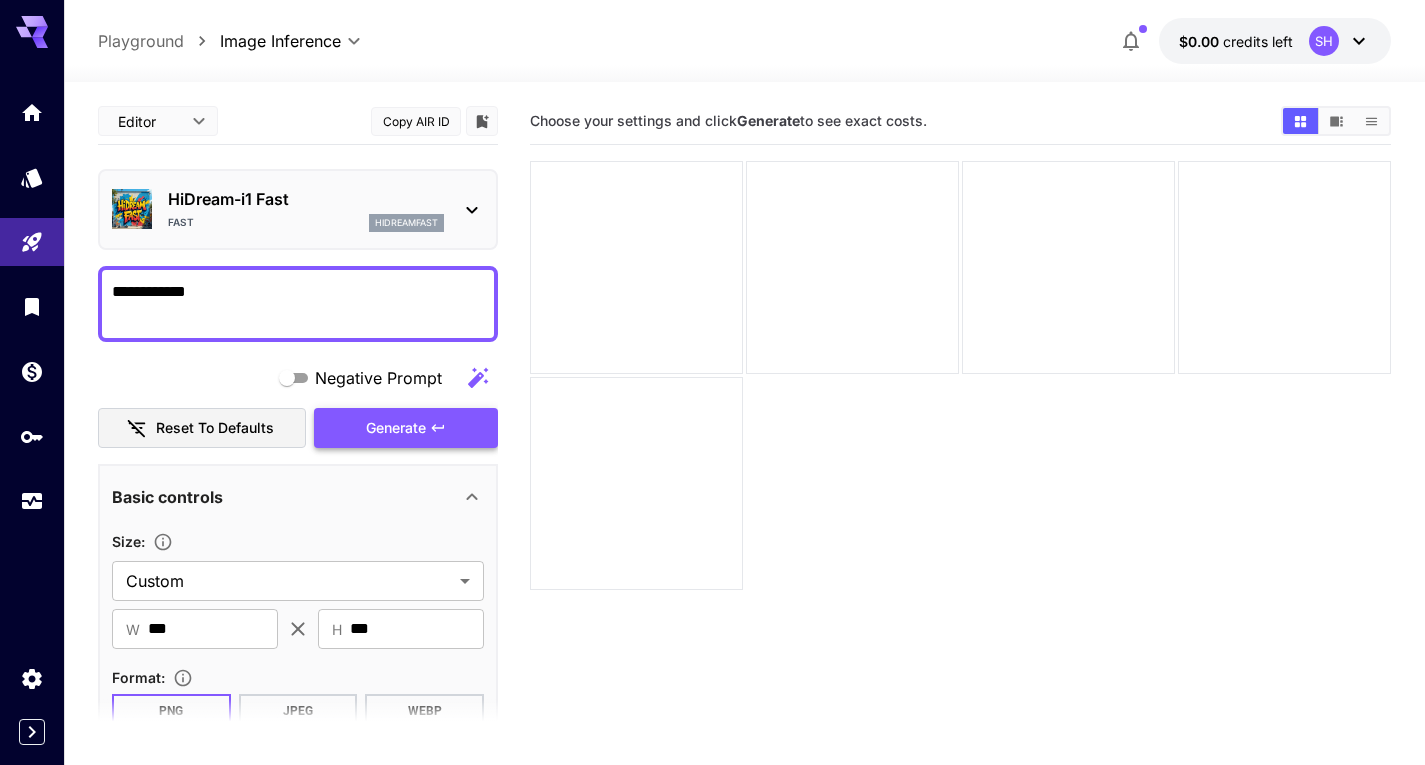 click on "Generate" at bounding box center (406, 428) 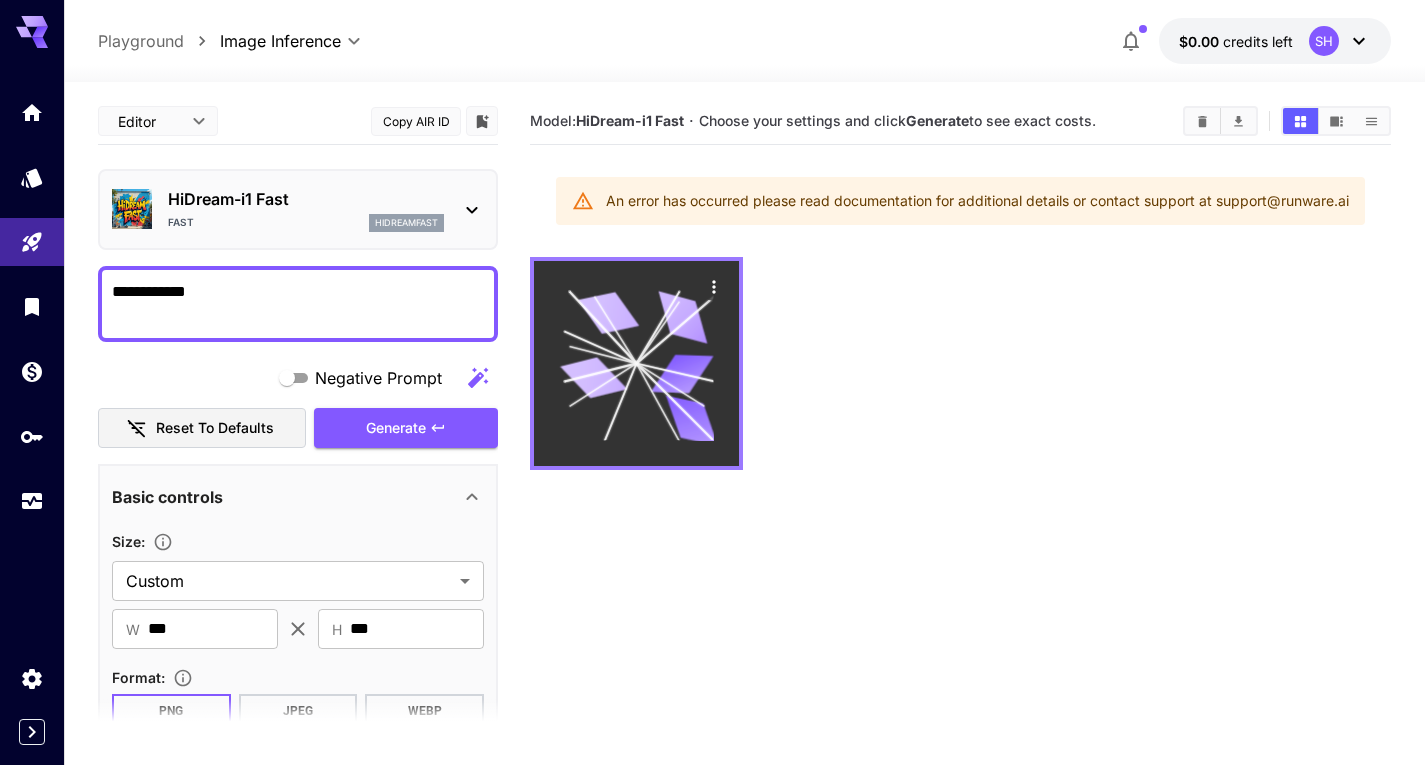 click 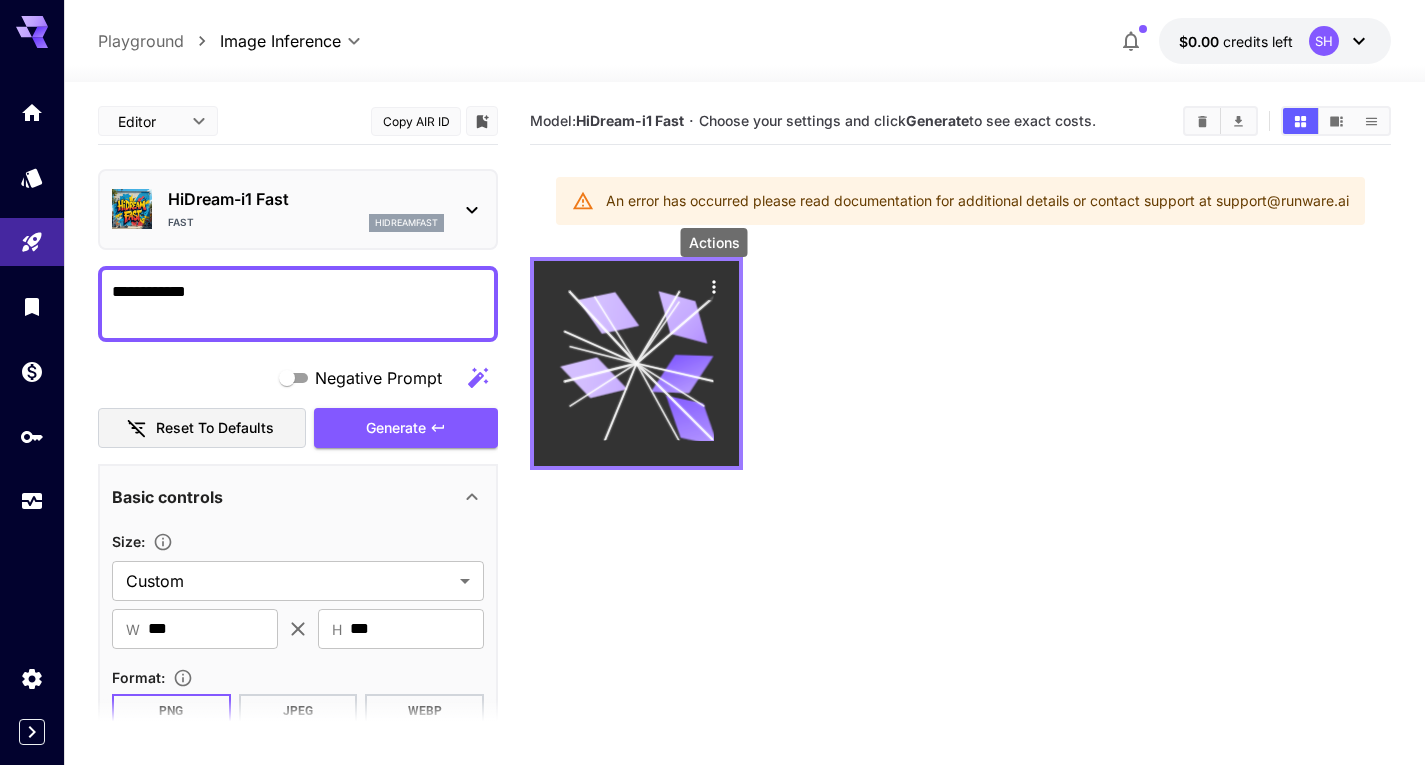 click at bounding box center (714, 286) 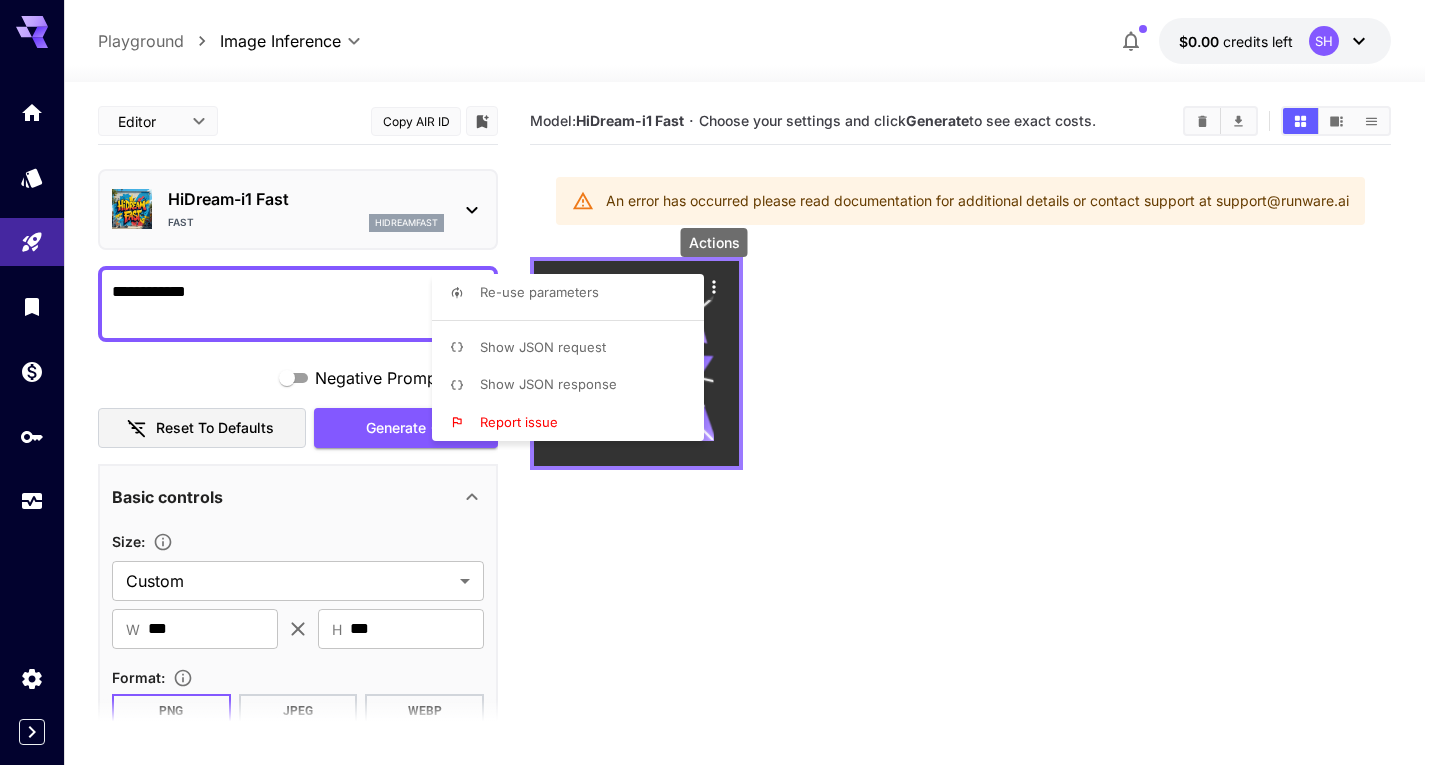 click at bounding box center (720, 382) 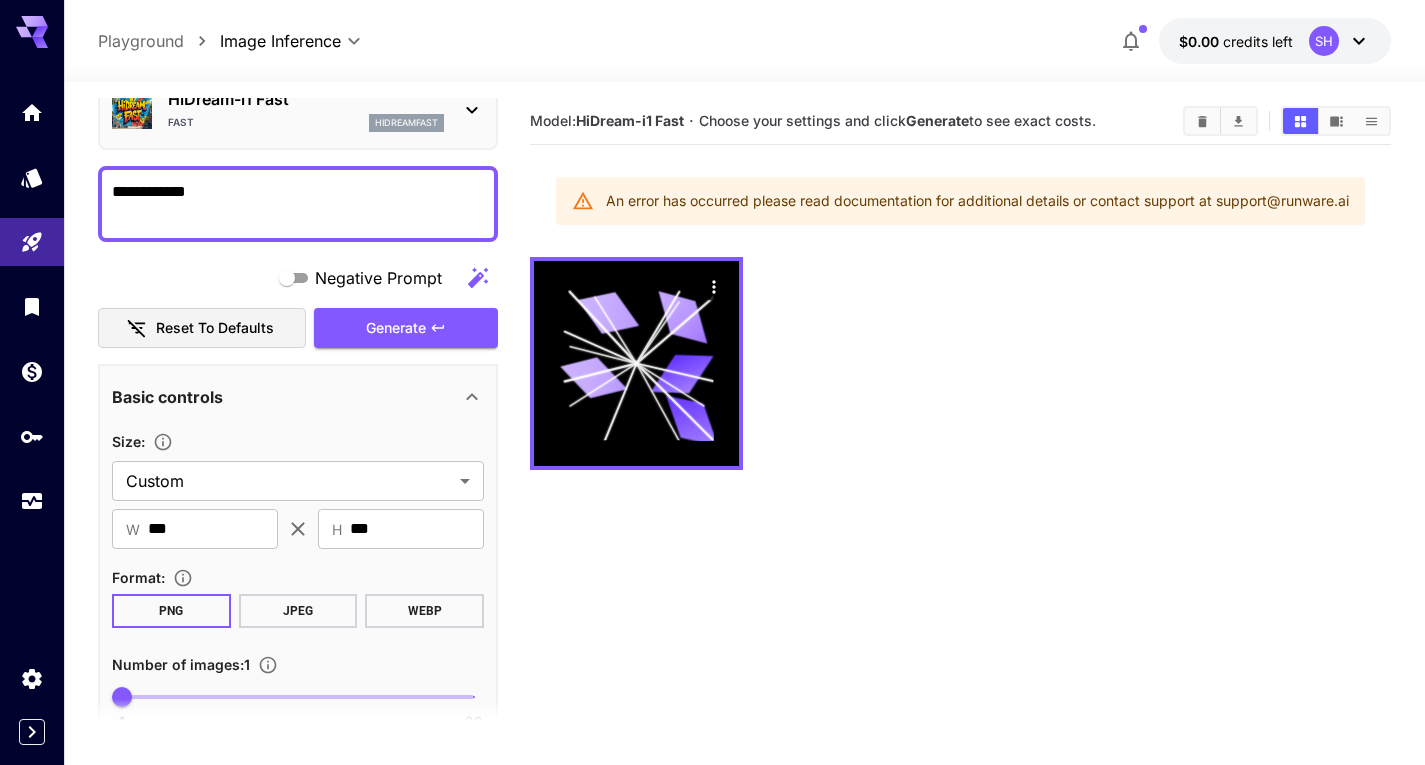scroll, scrollTop: 500, scrollLeft: 0, axis: vertical 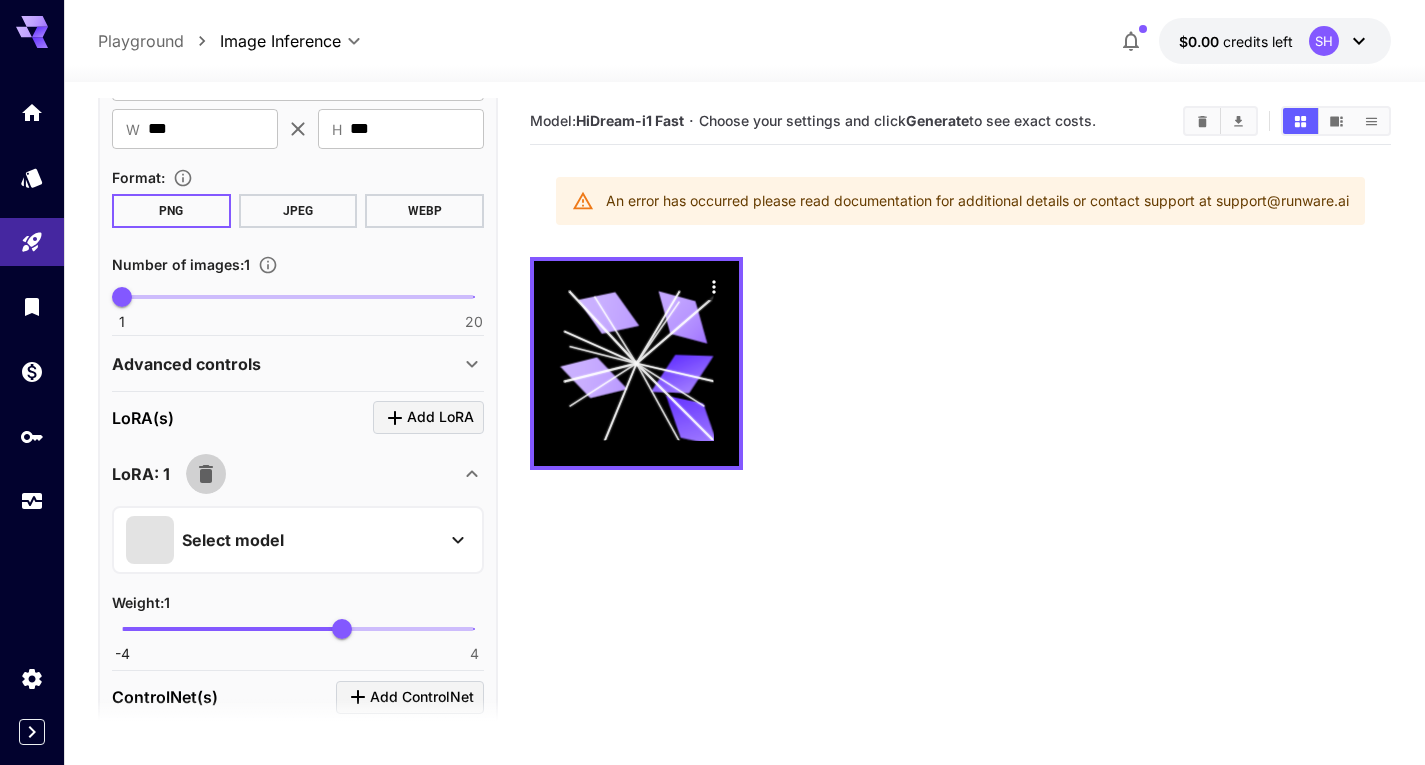 click 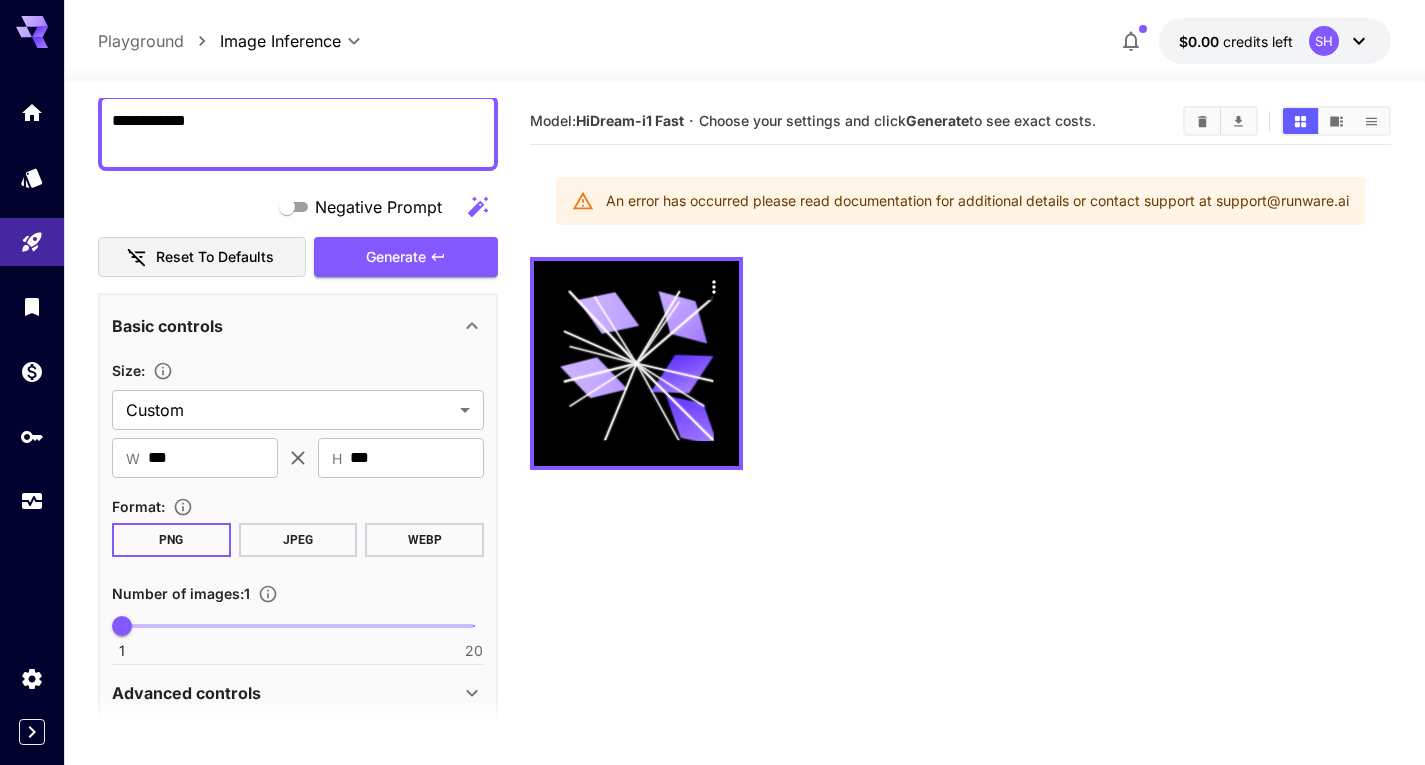 scroll, scrollTop: 62, scrollLeft: 0, axis: vertical 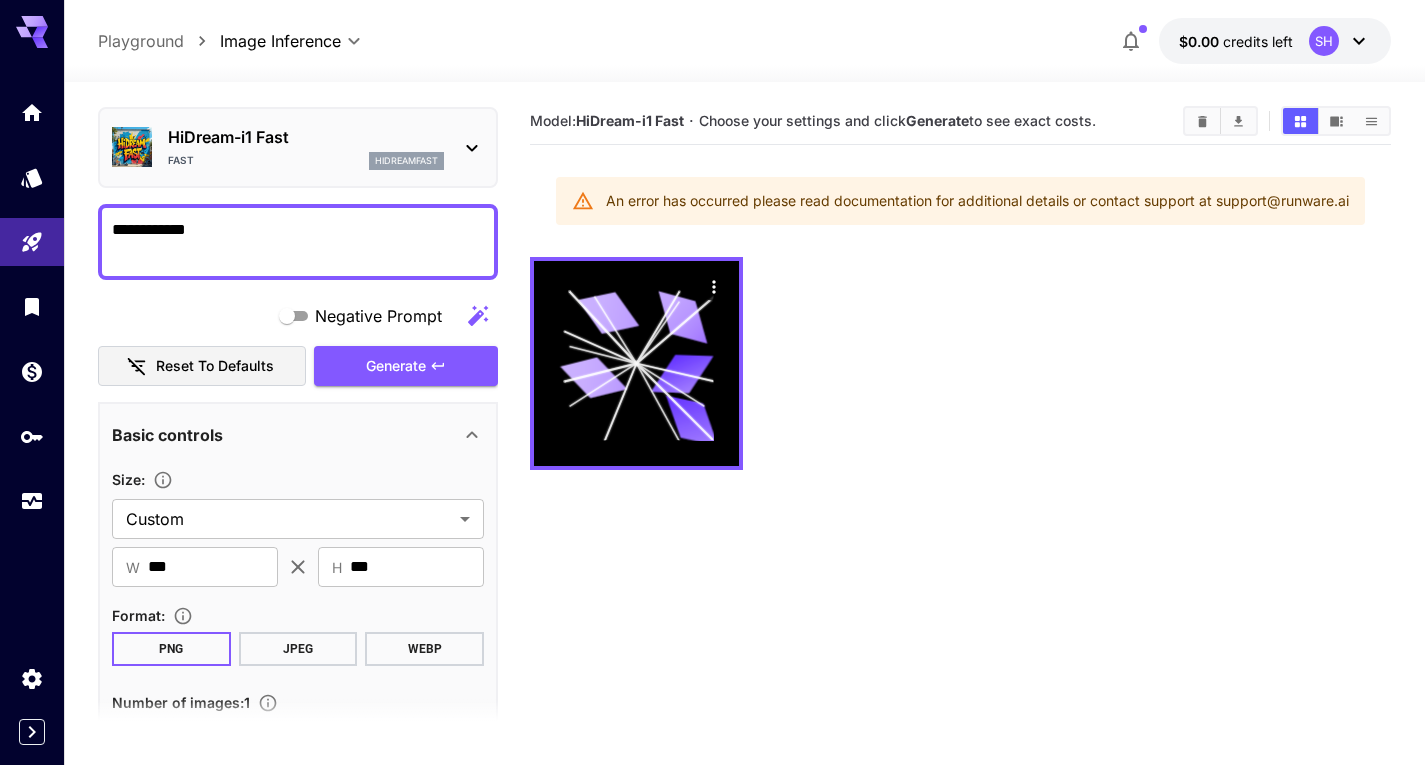 click on "Negative Prompt Reset to defaults Generate" at bounding box center [298, 341] 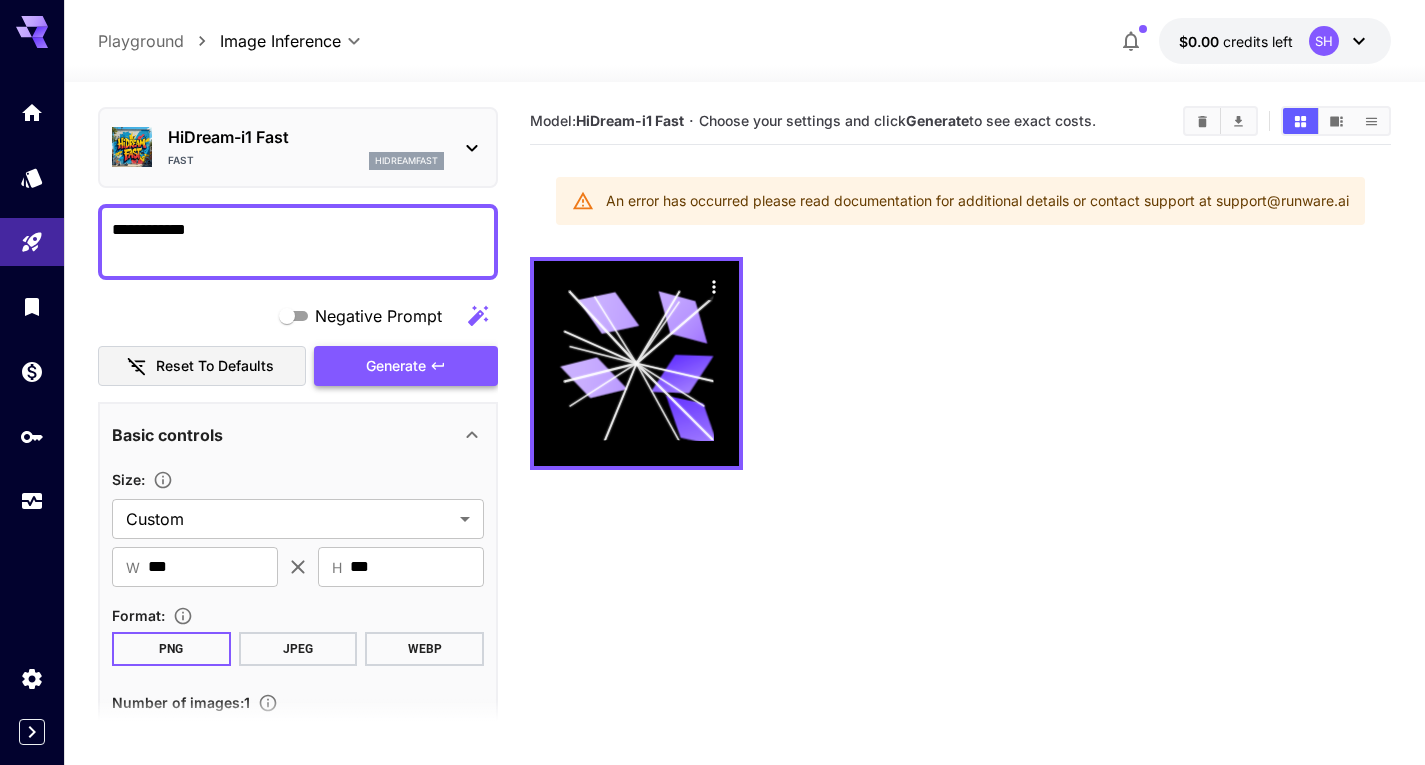 click on "Generate" at bounding box center (396, 366) 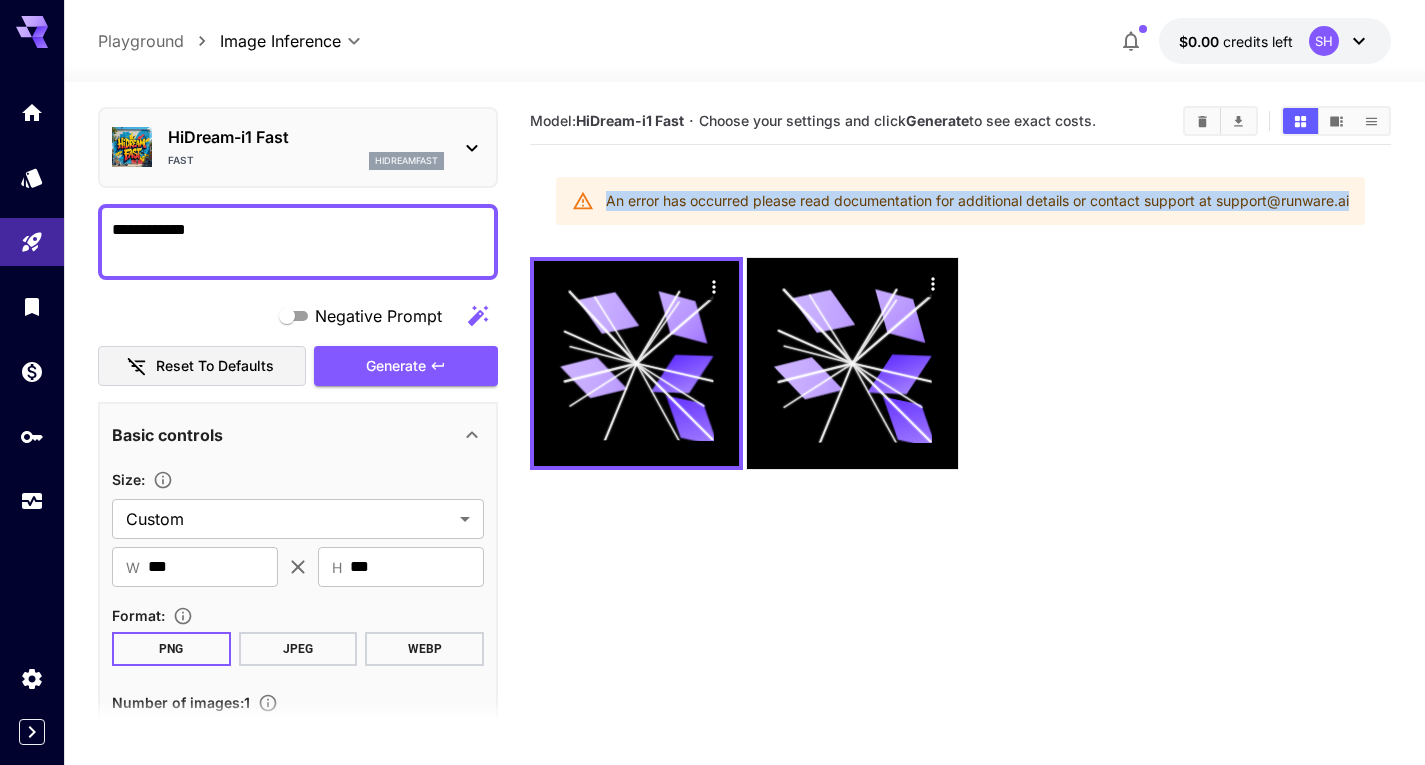 drag, startPoint x: 591, startPoint y: 195, endPoint x: 1384, endPoint y: 198, distance: 793.0057 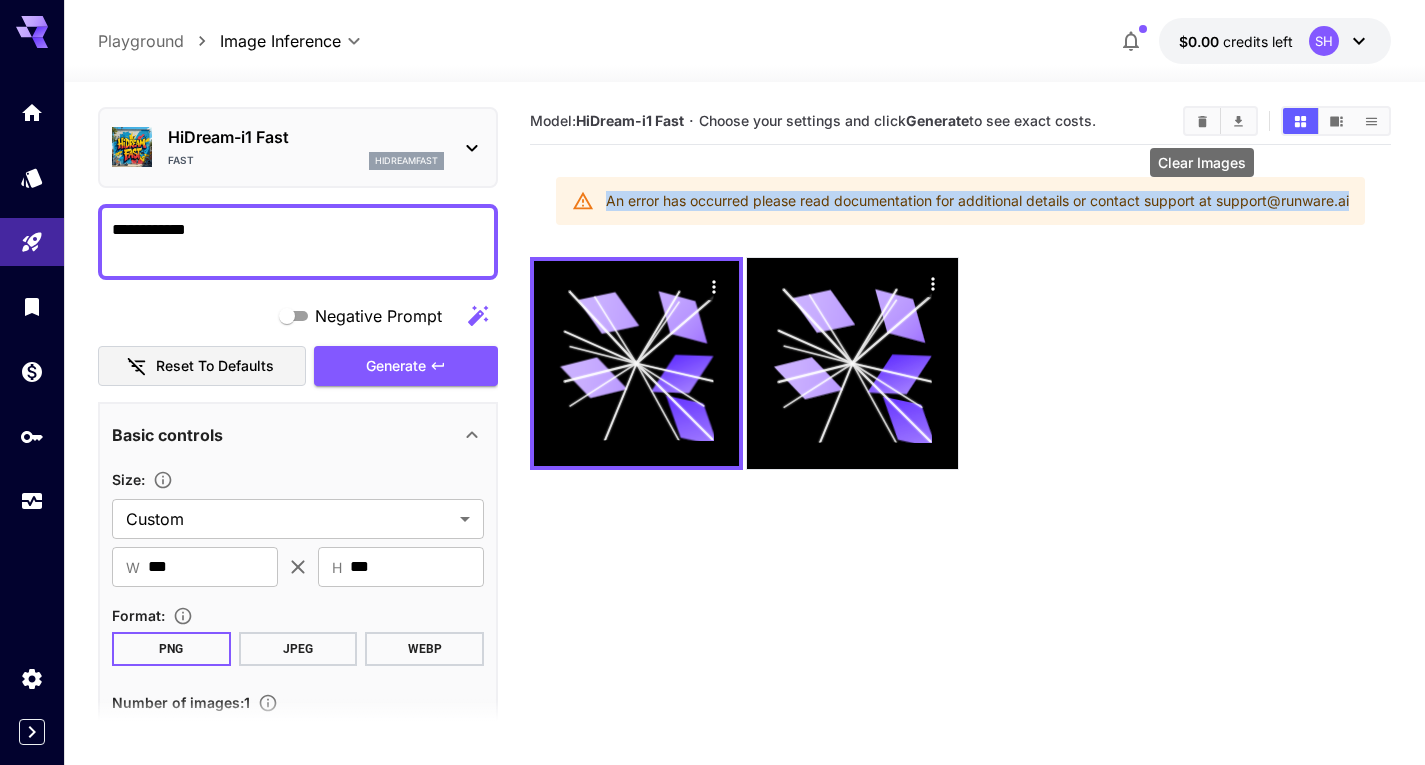 click at bounding box center [1202, 121] 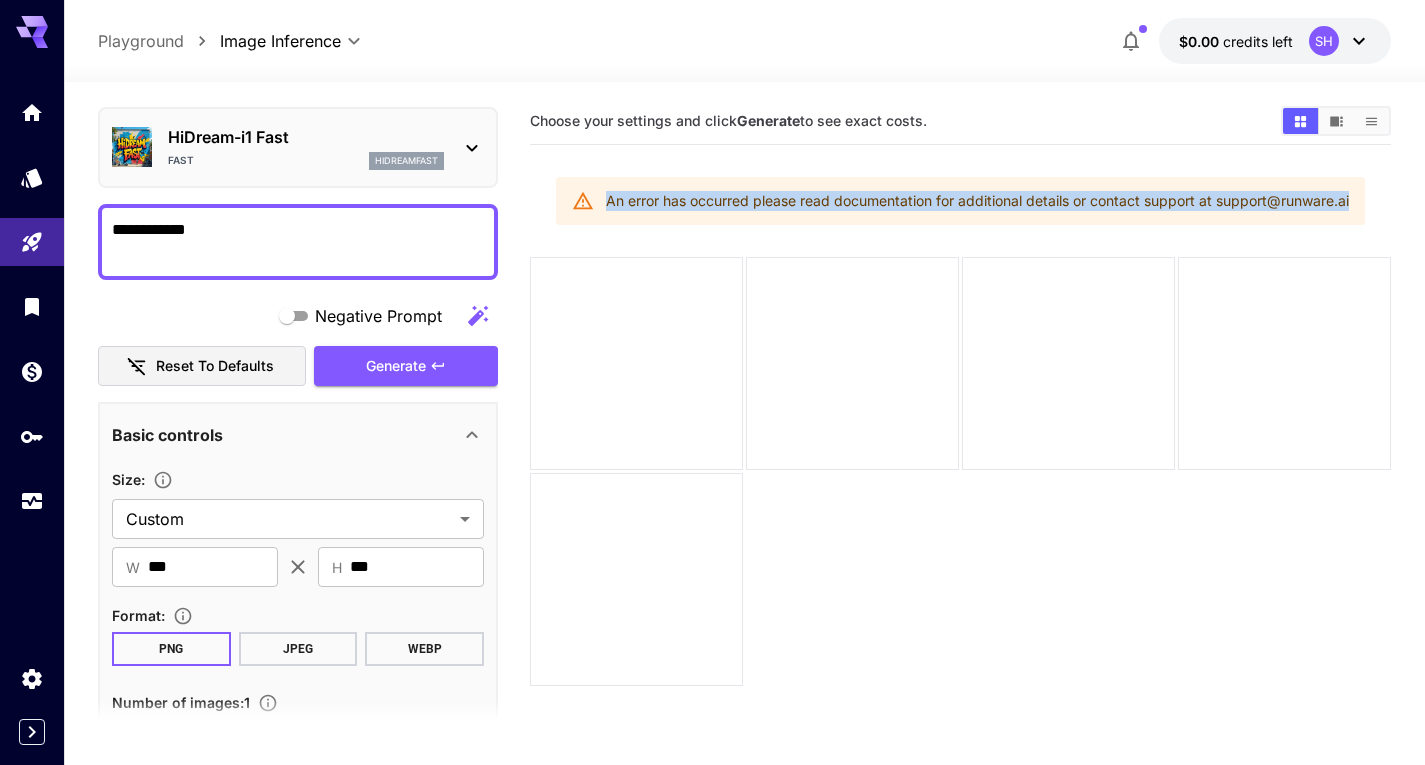 click on "An error has occurred please read documentation for additional details or contact support at support@runware.ai" at bounding box center [960, 201] 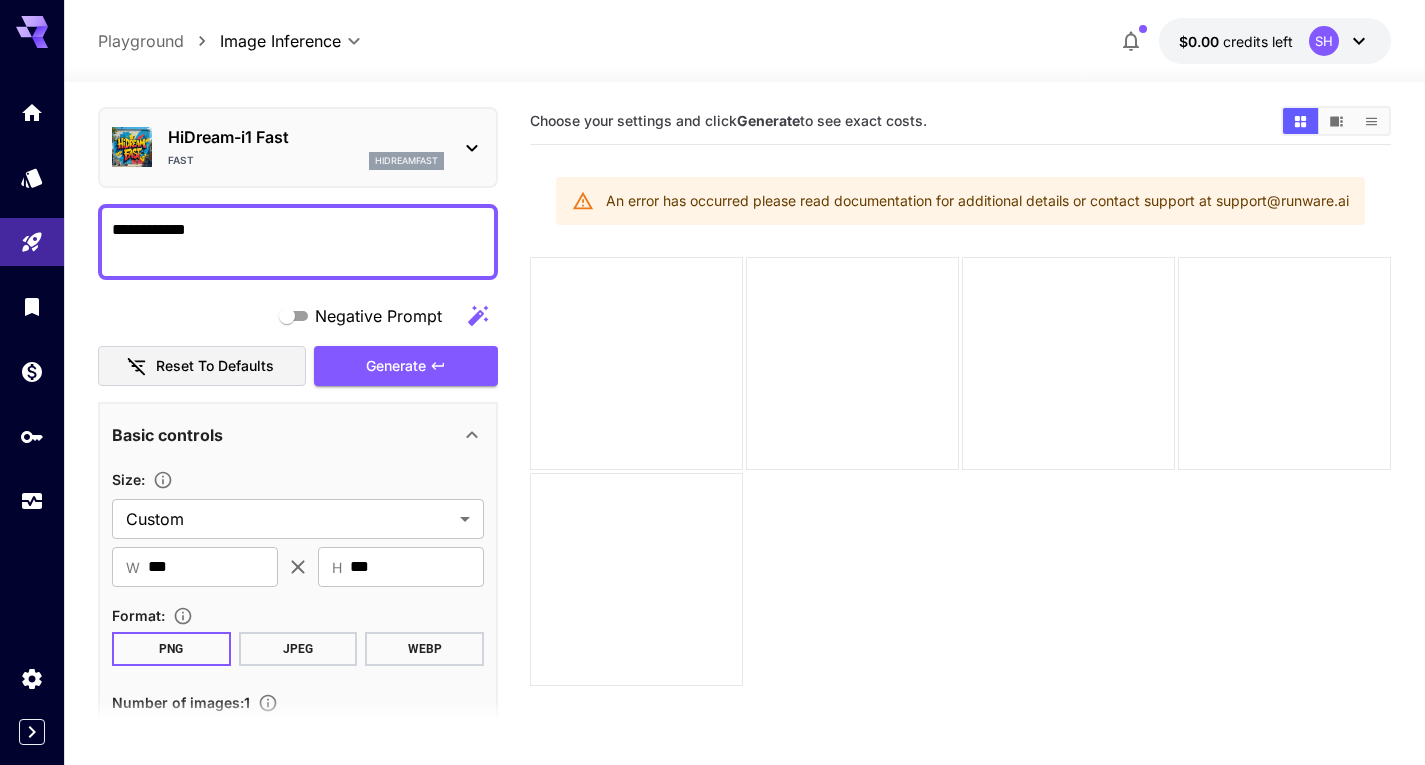 click 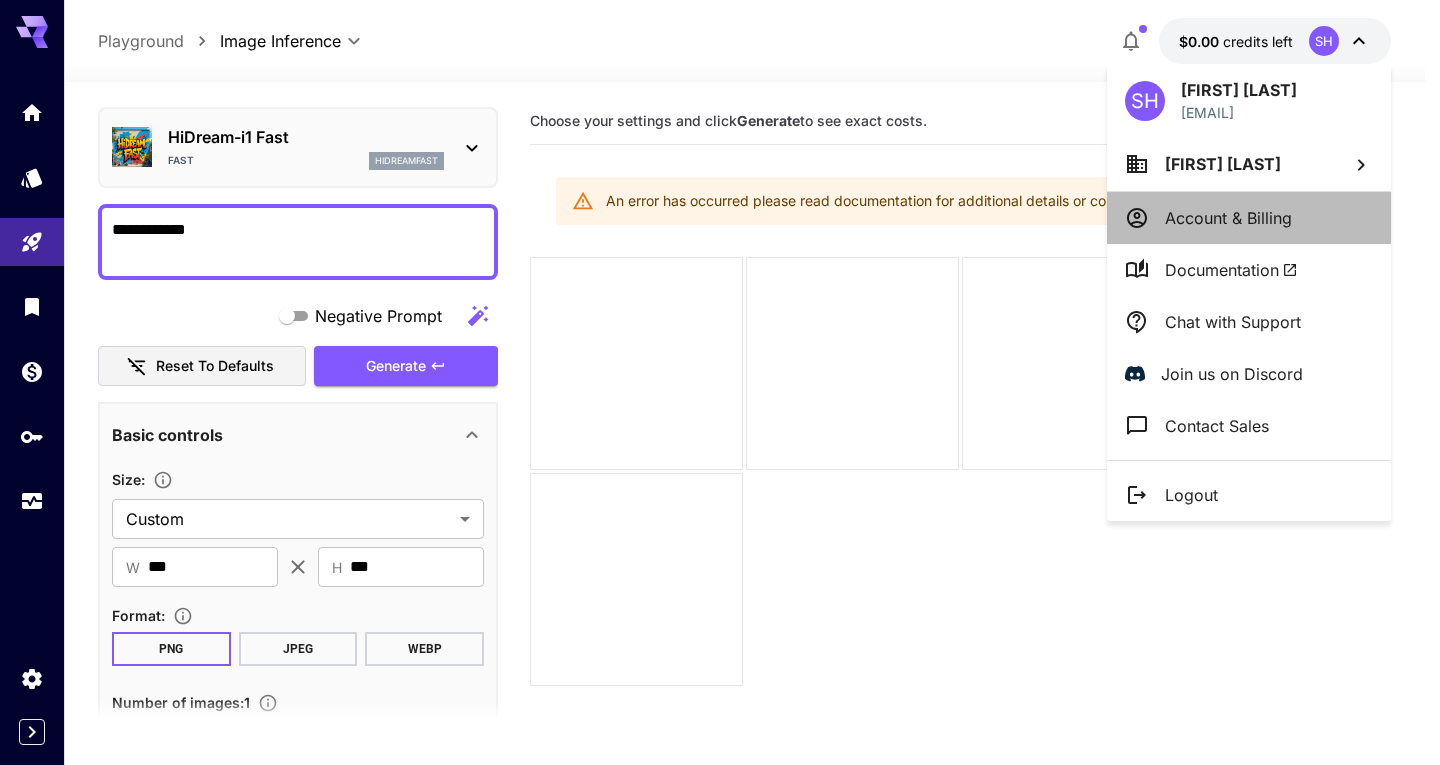 click on "Account & Billing" at bounding box center (1228, 218) 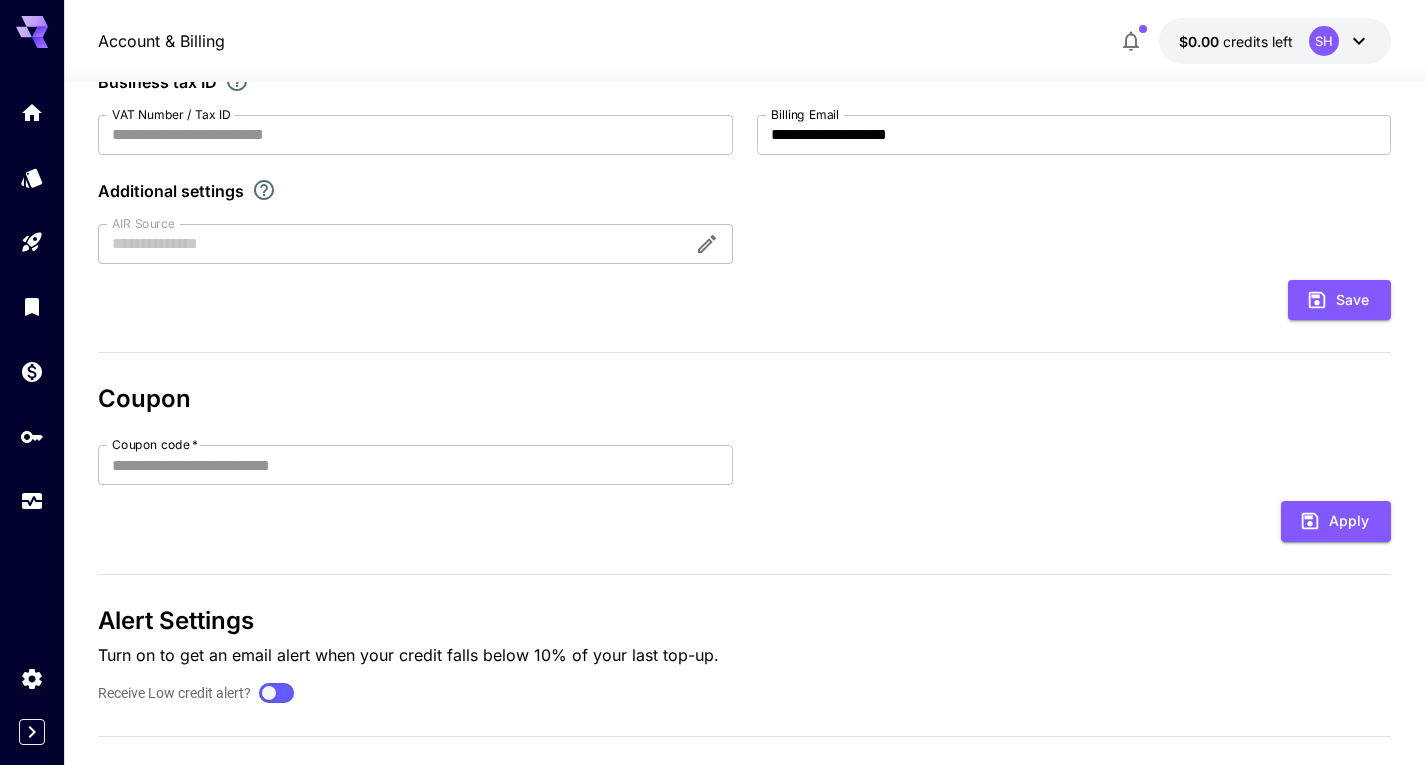 scroll, scrollTop: 0, scrollLeft: 0, axis: both 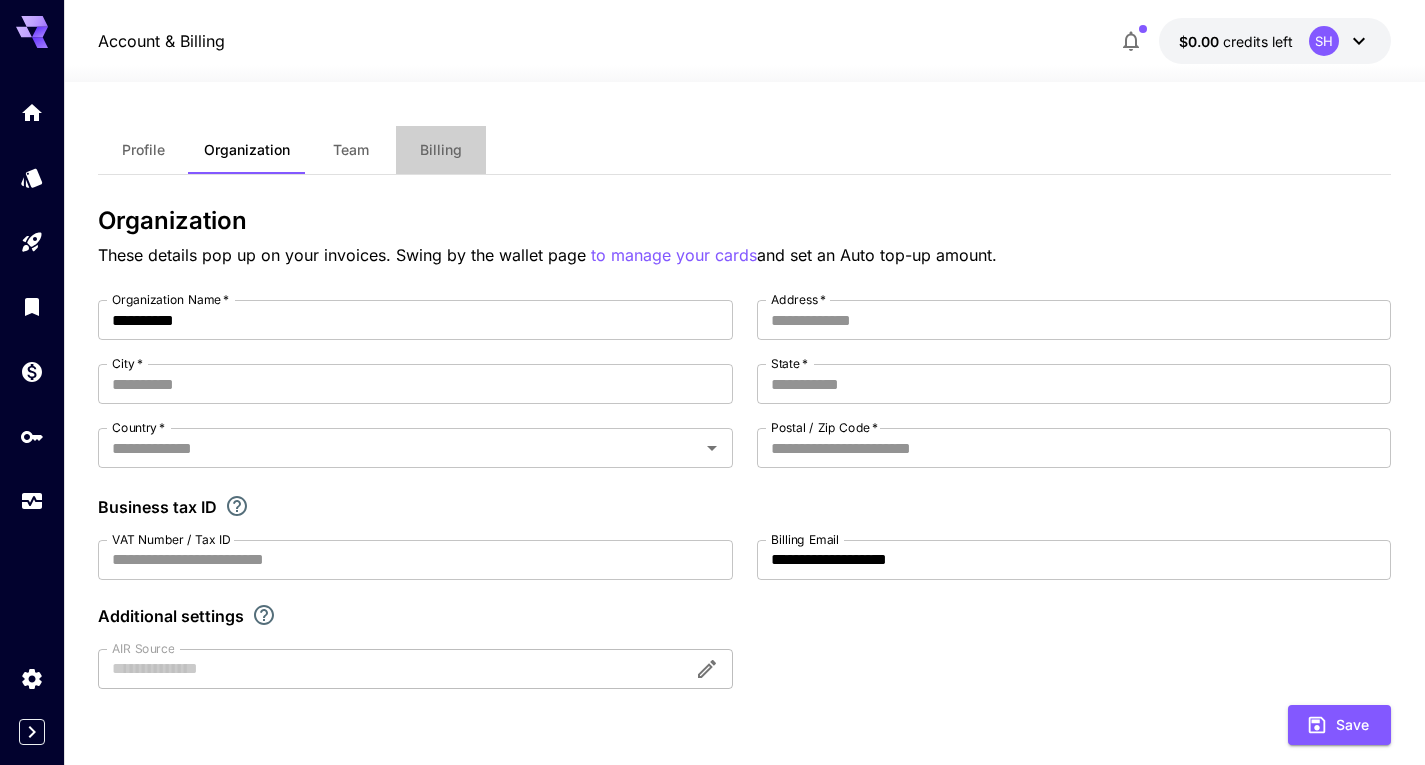 click on "Billing" at bounding box center (441, 150) 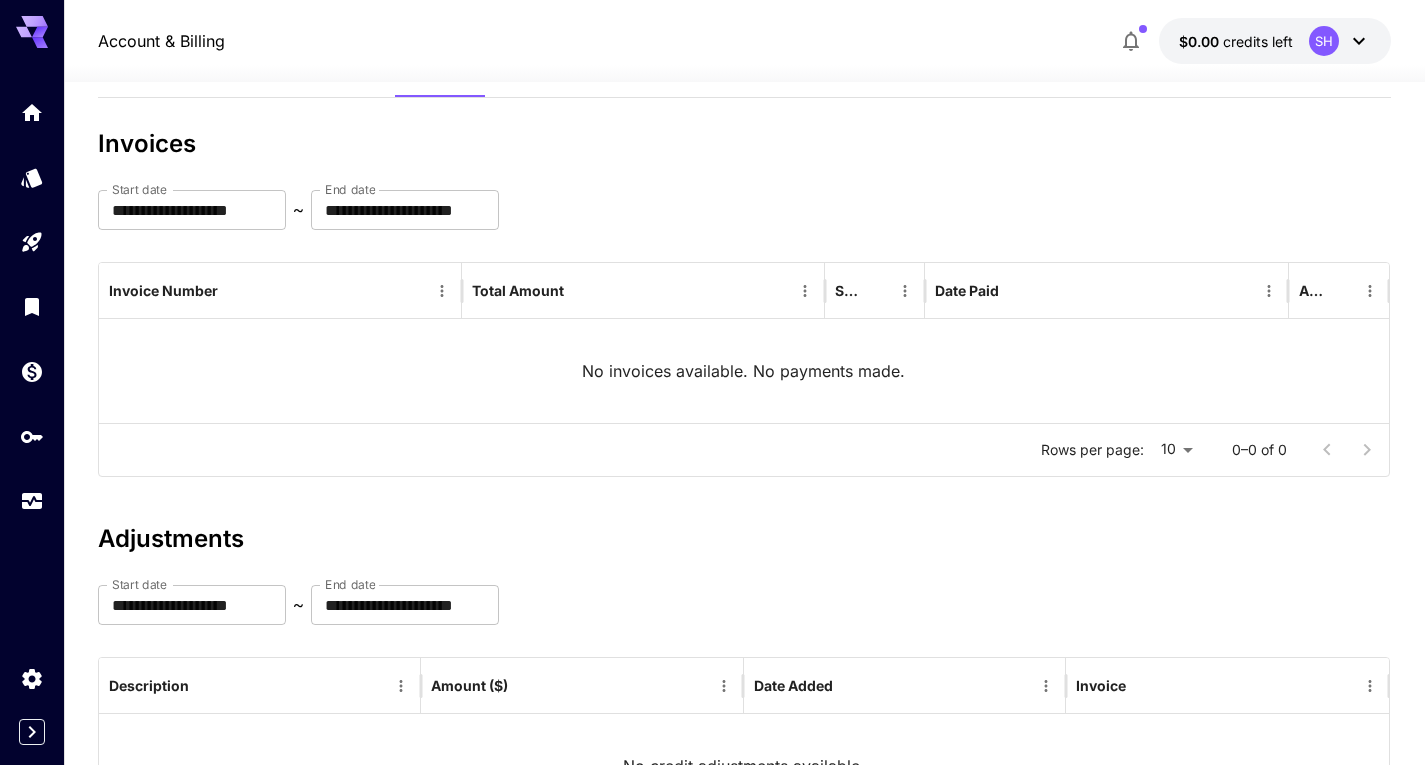 scroll, scrollTop: 0, scrollLeft: 0, axis: both 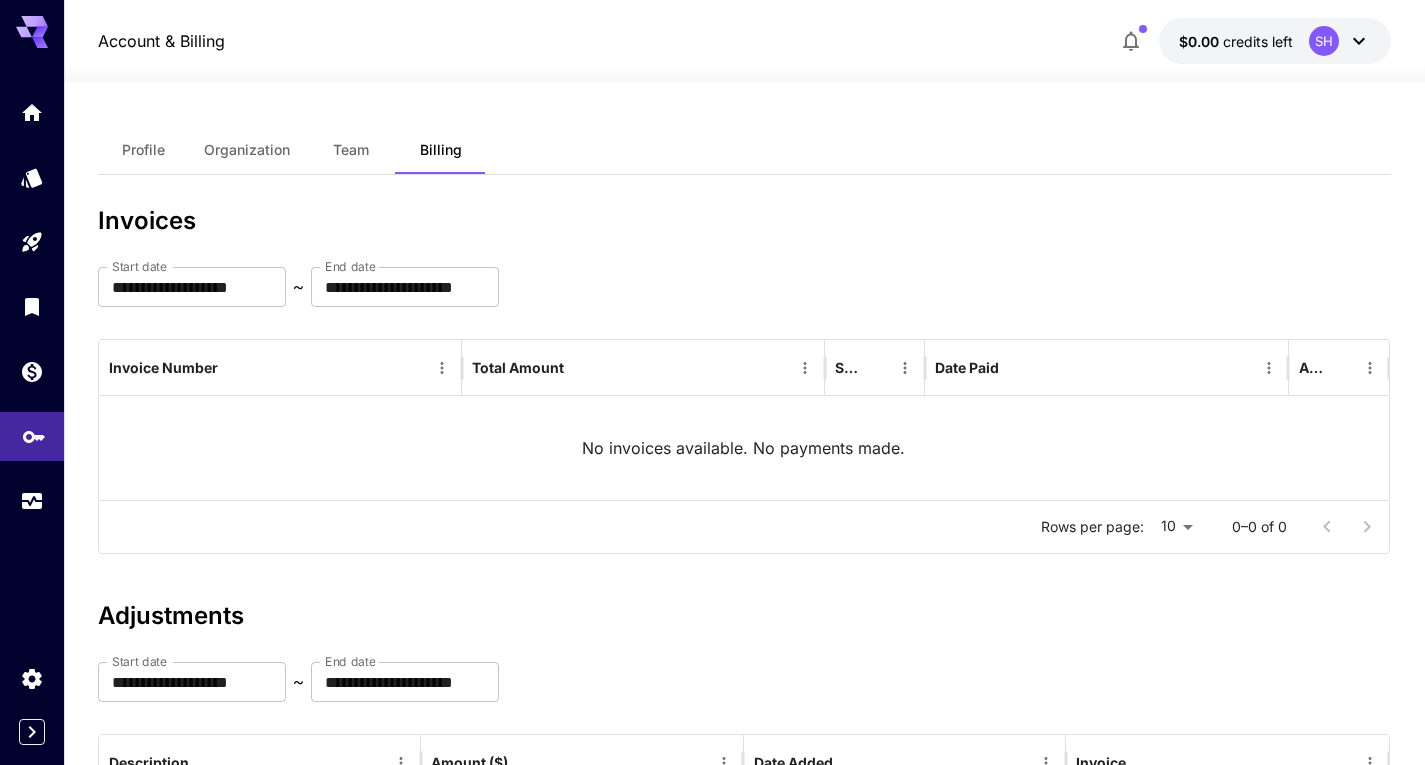 click at bounding box center [32, 436] 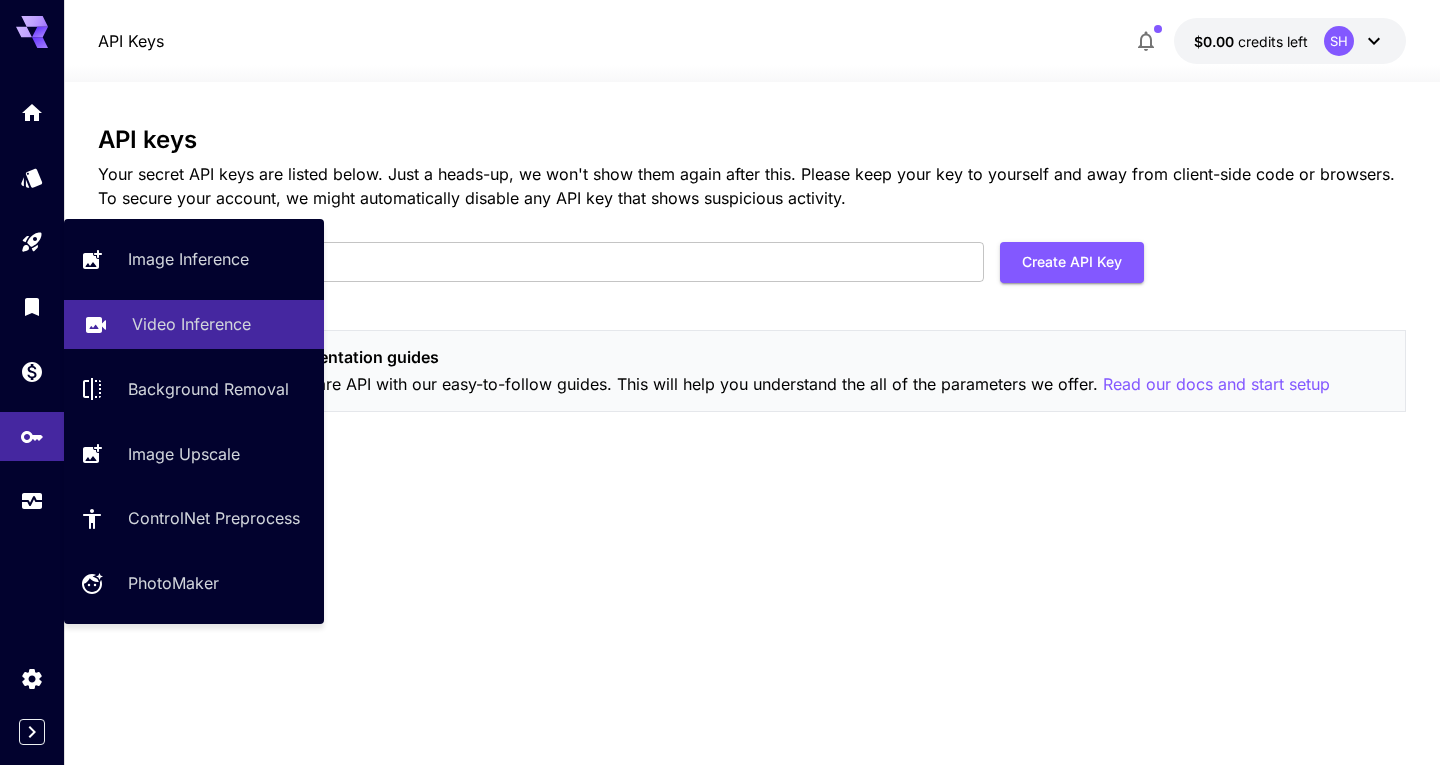click on "Video Inference" at bounding box center [191, 324] 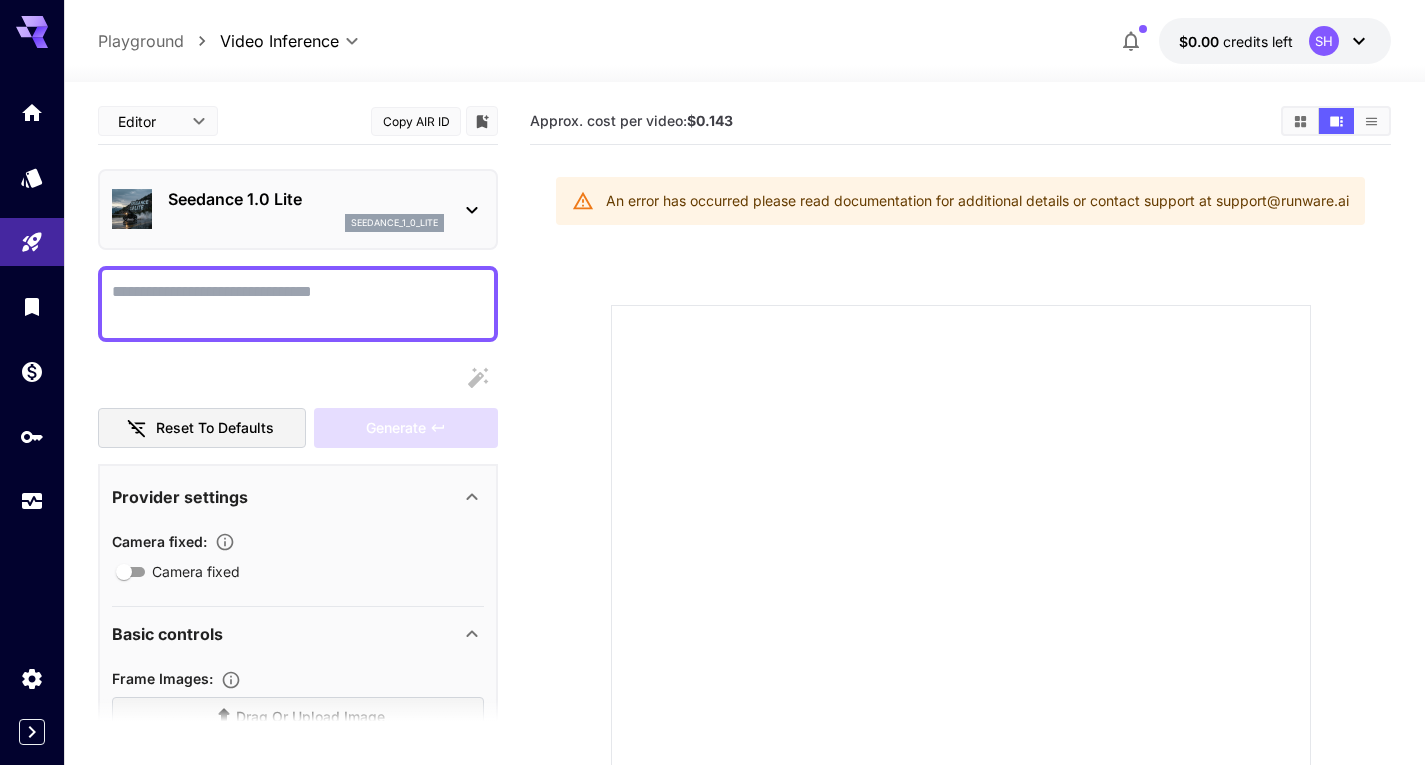 click on "Camera fixed" at bounding box center [298, 304] 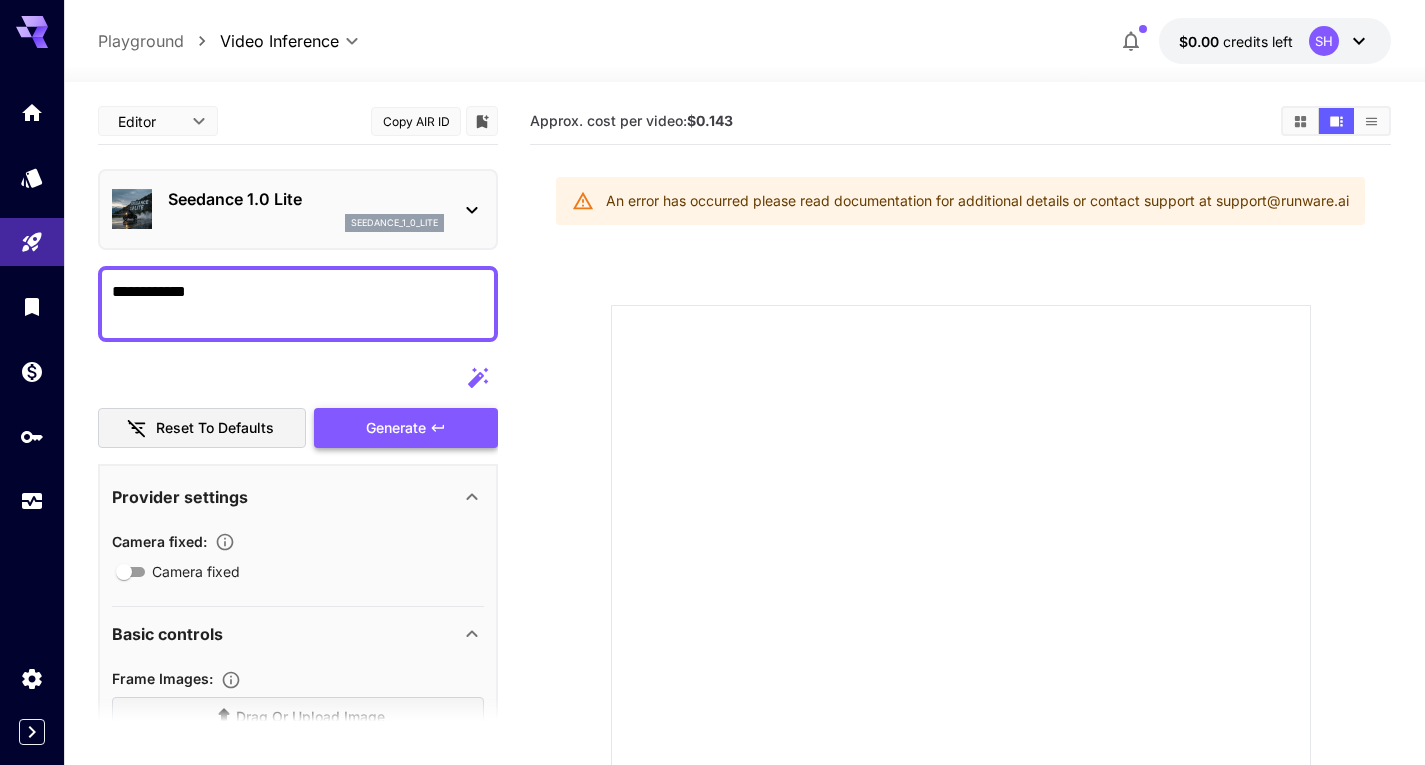 type on "**********" 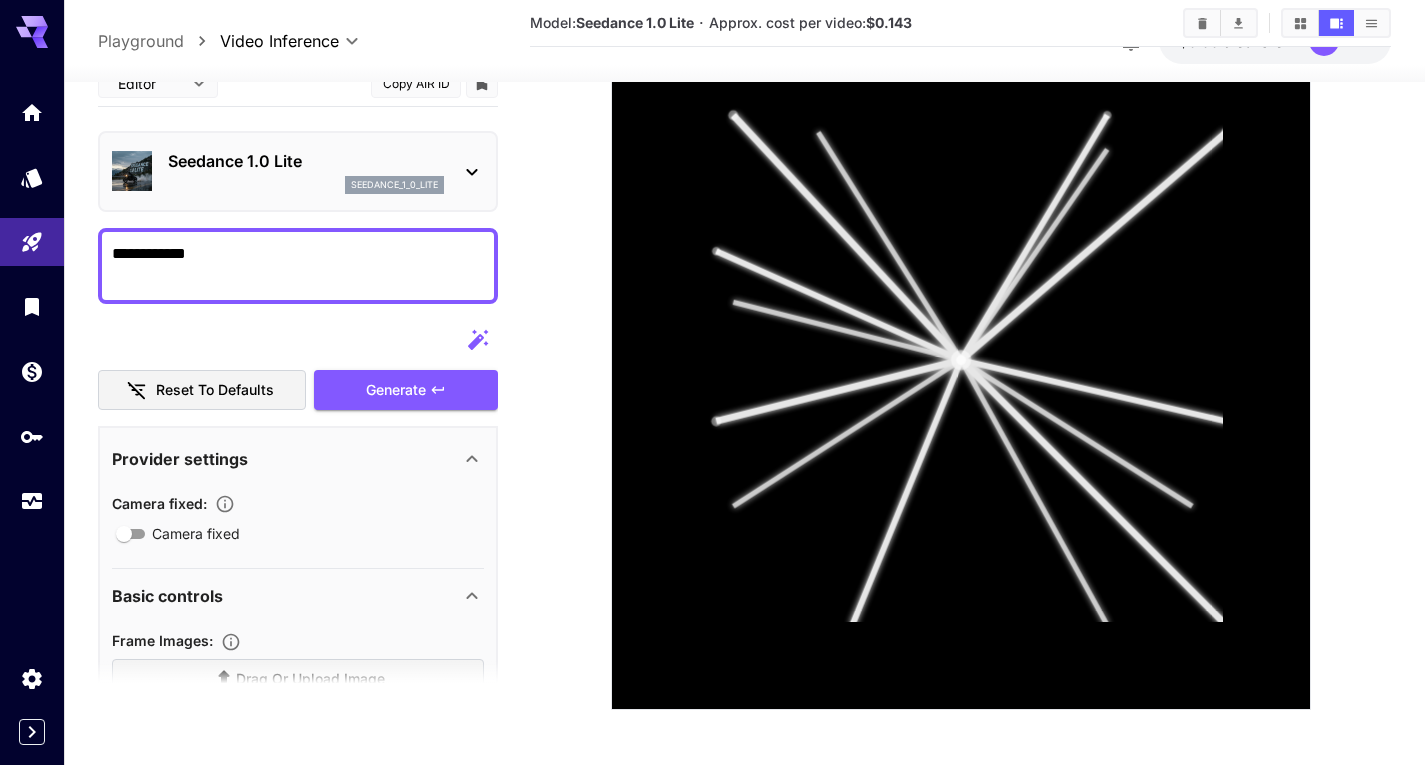 scroll, scrollTop: 420, scrollLeft: 0, axis: vertical 